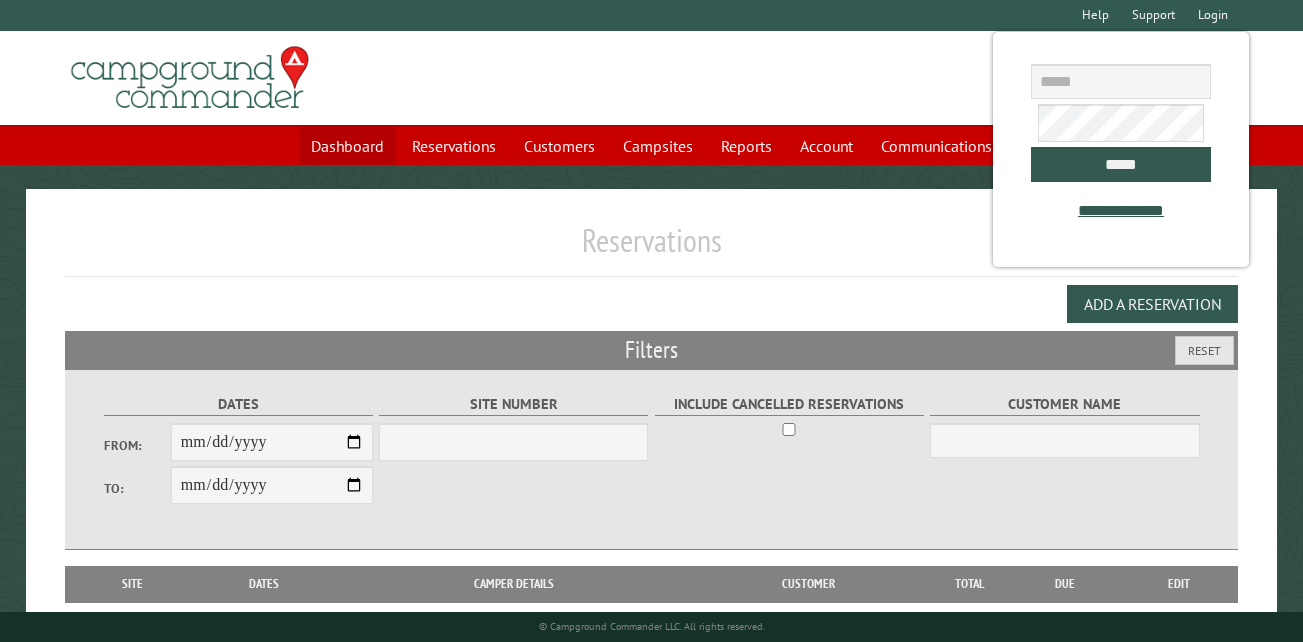 scroll, scrollTop: 0, scrollLeft: 0, axis: both 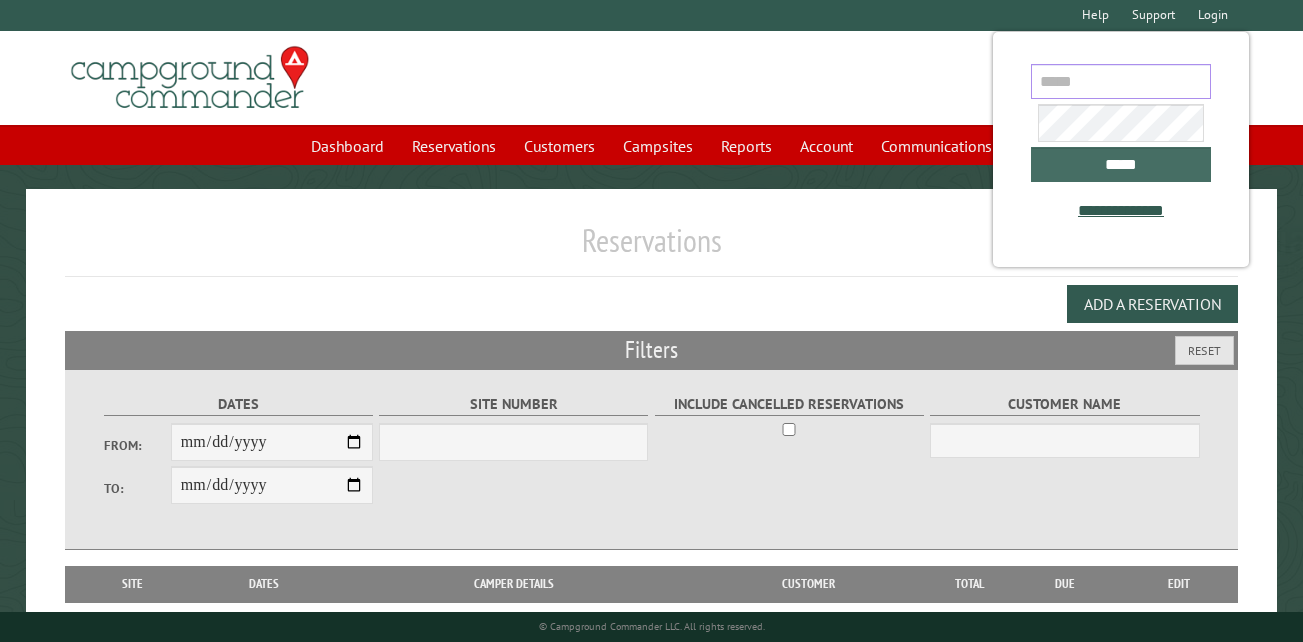type on "**********" 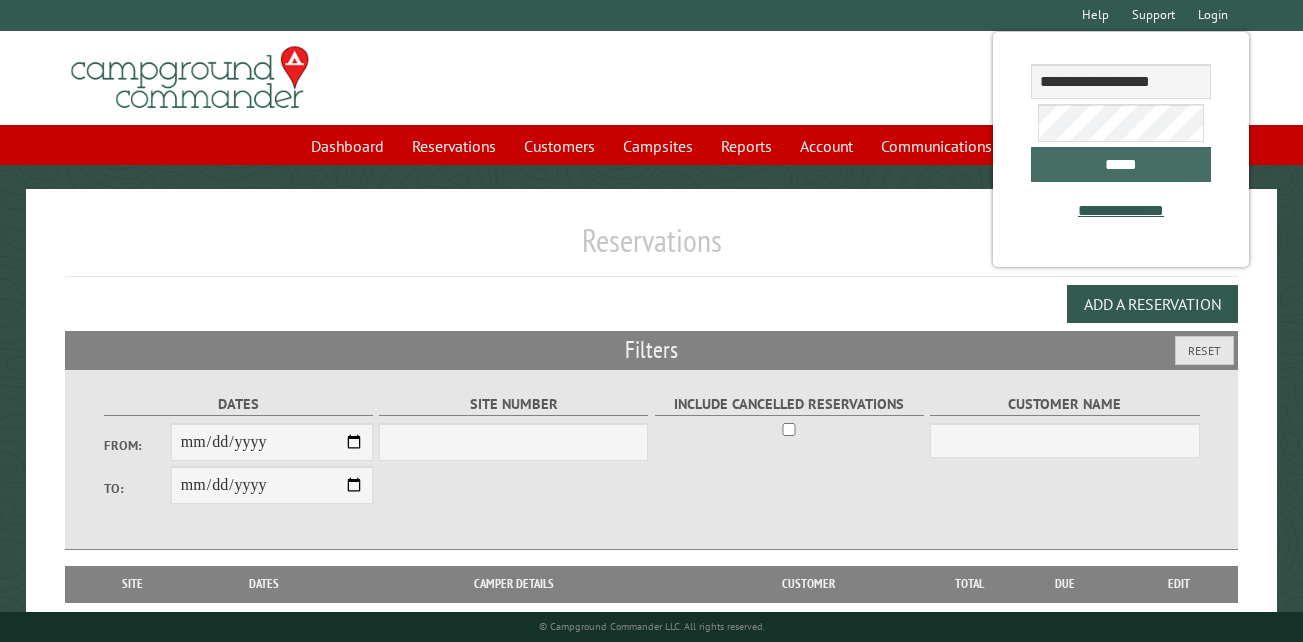 click on "*****" at bounding box center [1120, 164] 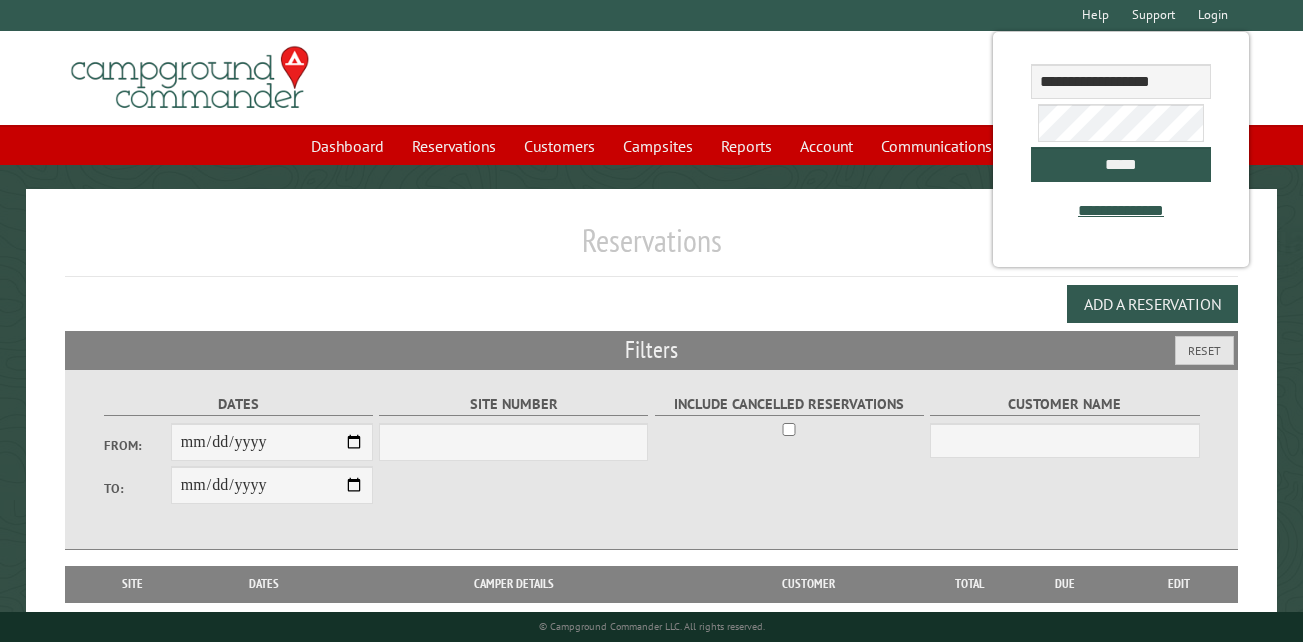 select on "***" 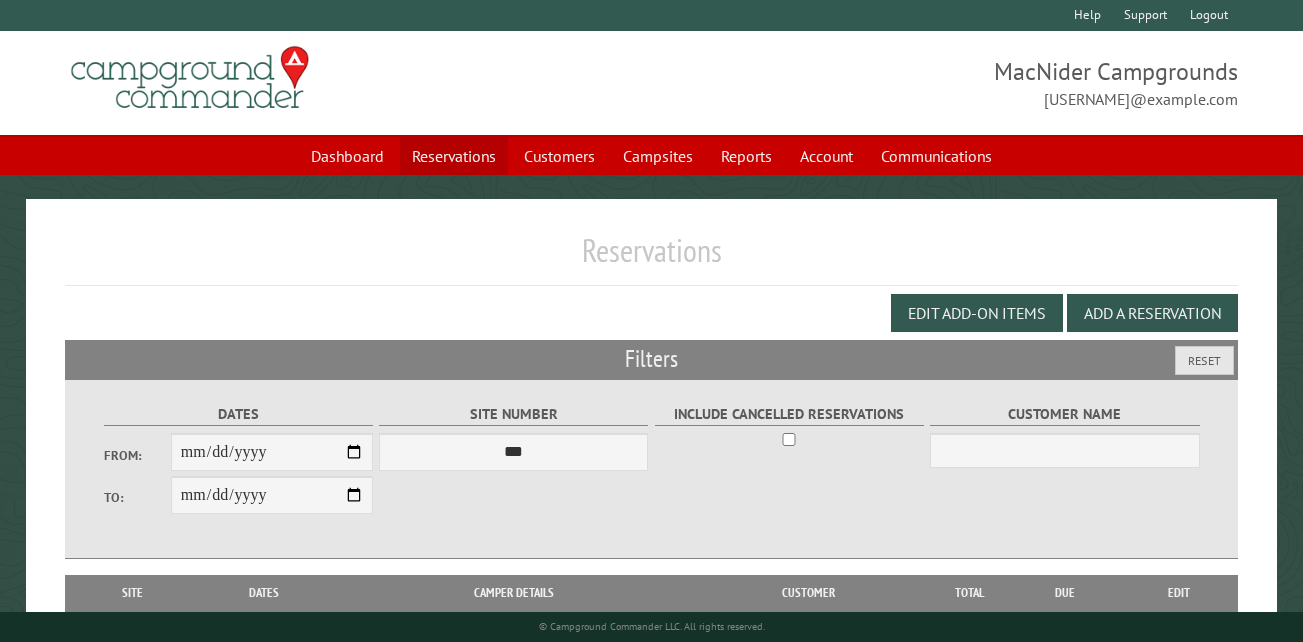 click on "Reservations" at bounding box center (454, 156) 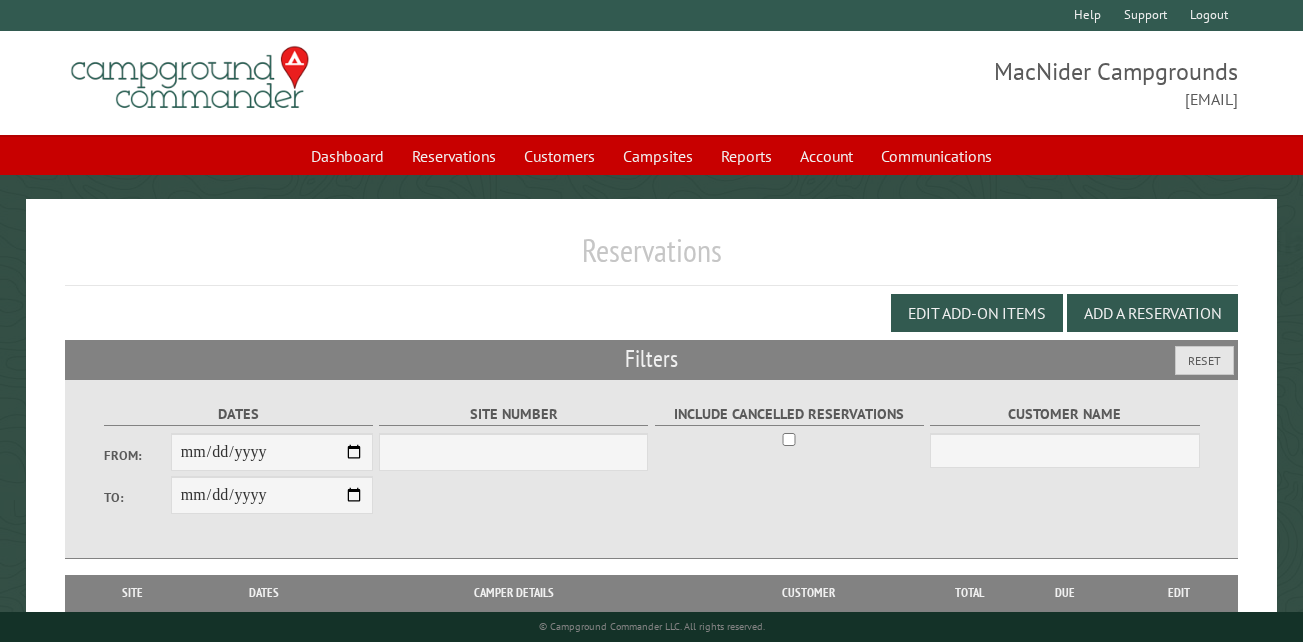 scroll, scrollTop: 0, scrollLeft: 0, axis: both 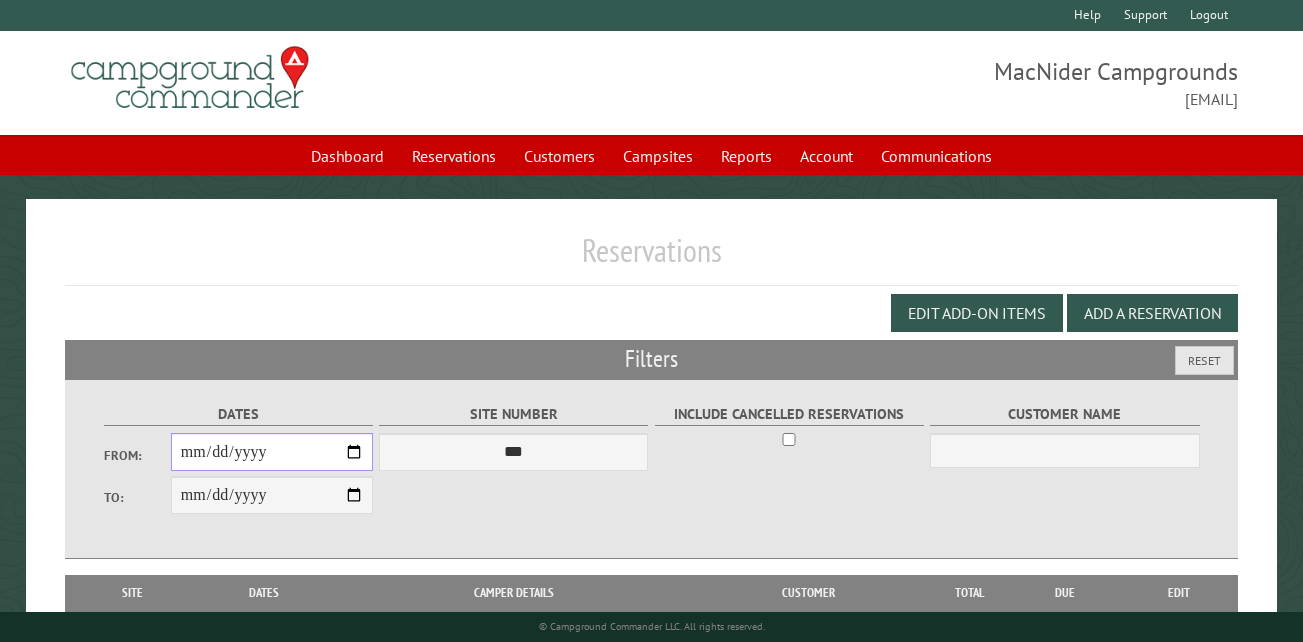 click on "From:" at bounding box center (272, 452) 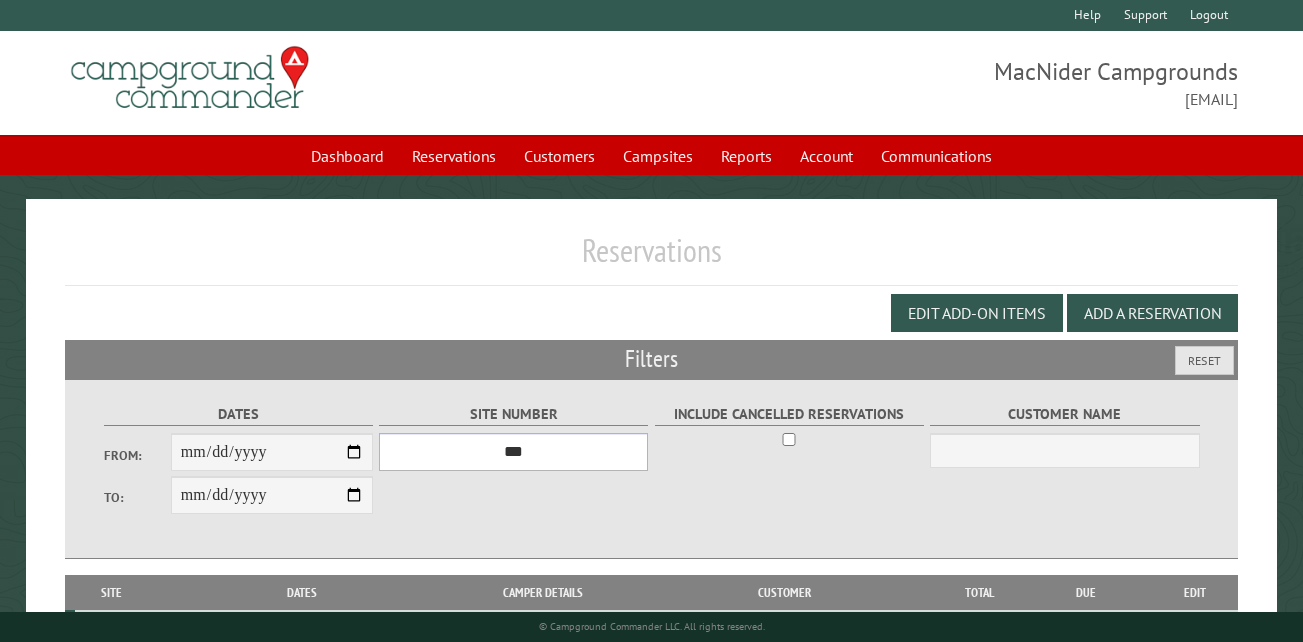 click on "*** ** ** ** ** ** ** ** ** ** *** *** *** *** ** ** ** ** ** ** ** ** ** *** *** ** ** ** ** ** ** ********* ** ** ** ** ** ** ** ** ** *** *** *** *** *** *** ** ** ** ** ** ** ** ** ** *** *** *** *** *** *** ** ** ** ** ** ** ** ** ** ** ** ** ** ** ** ** ** ** ** ** ** ** ** ** *** *** *** *** *** ***" at bounding box center (513, 452) 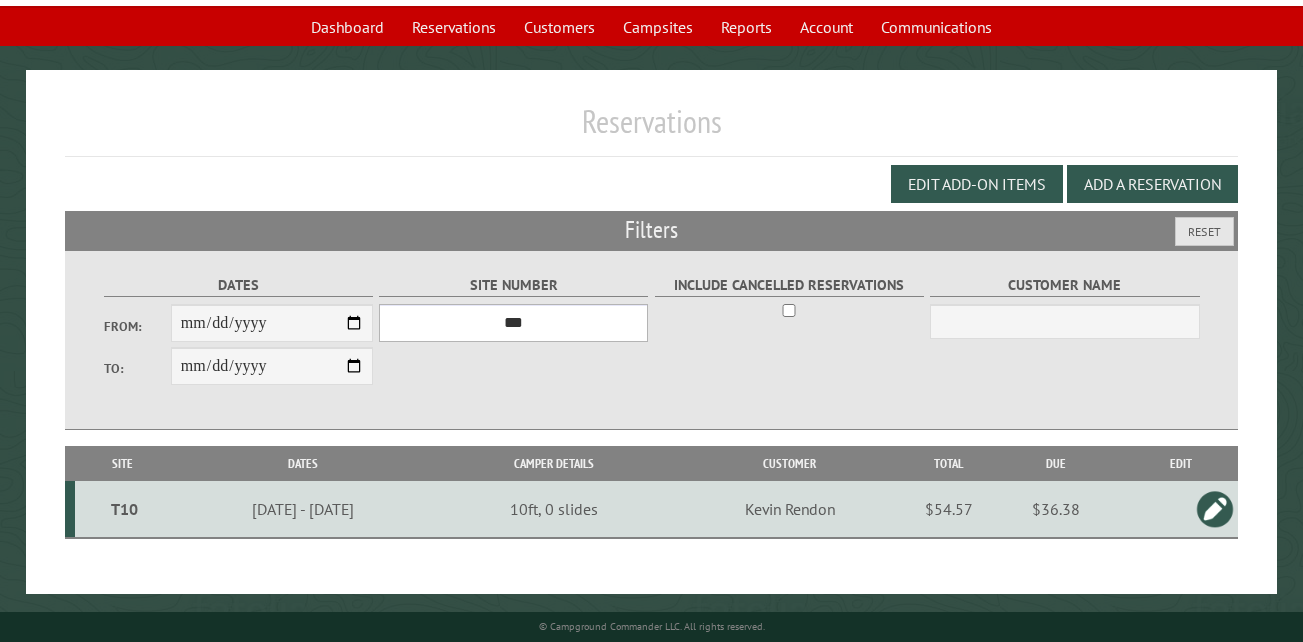 scroll, scrollTop: 133, scrollLeft: 0, axis: vertical 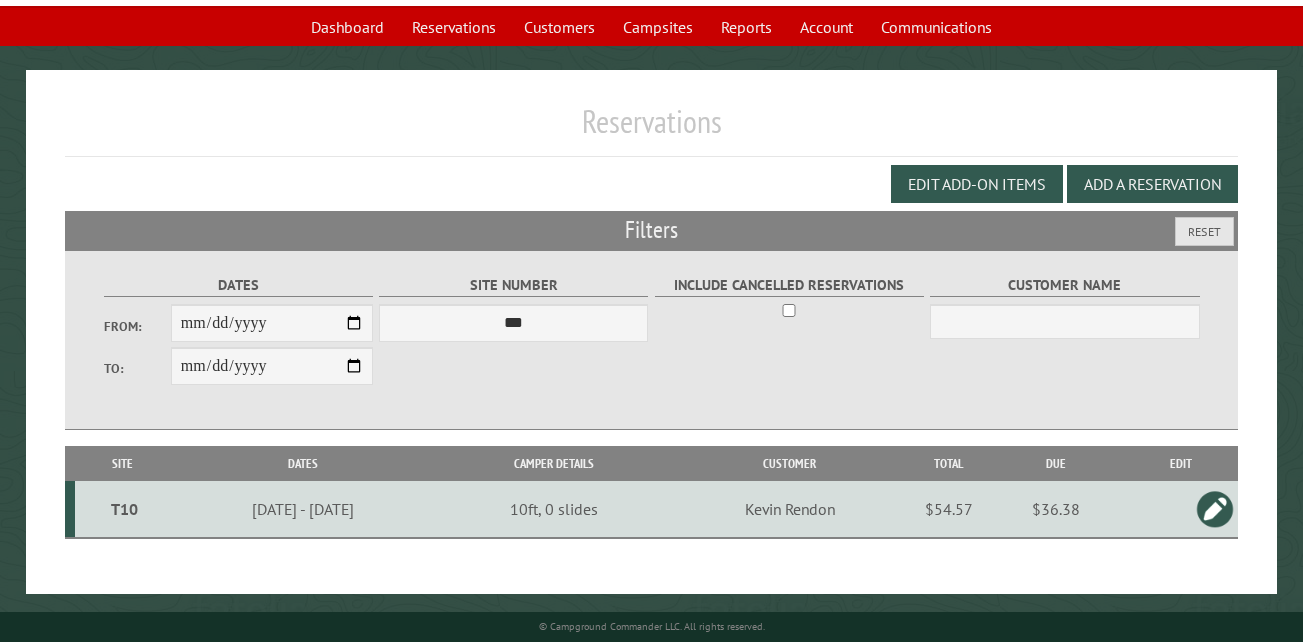 click on "T10" at bounding box center [124, 509] 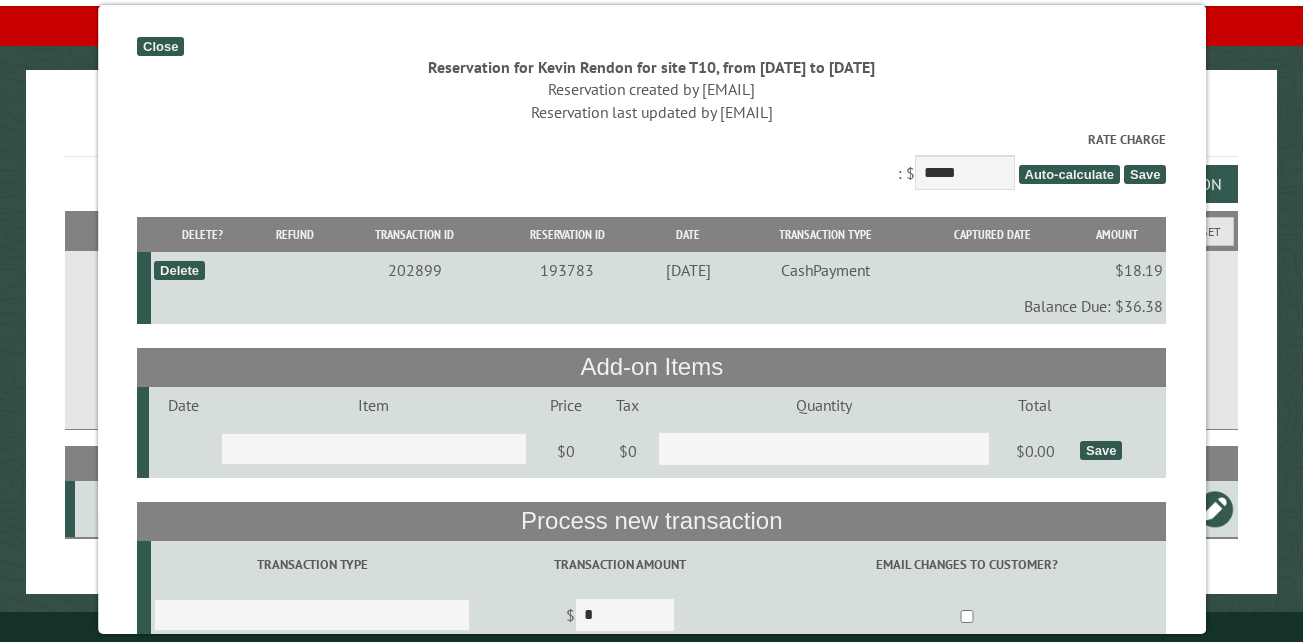 click on "Close" at bounding box center [160, 46] 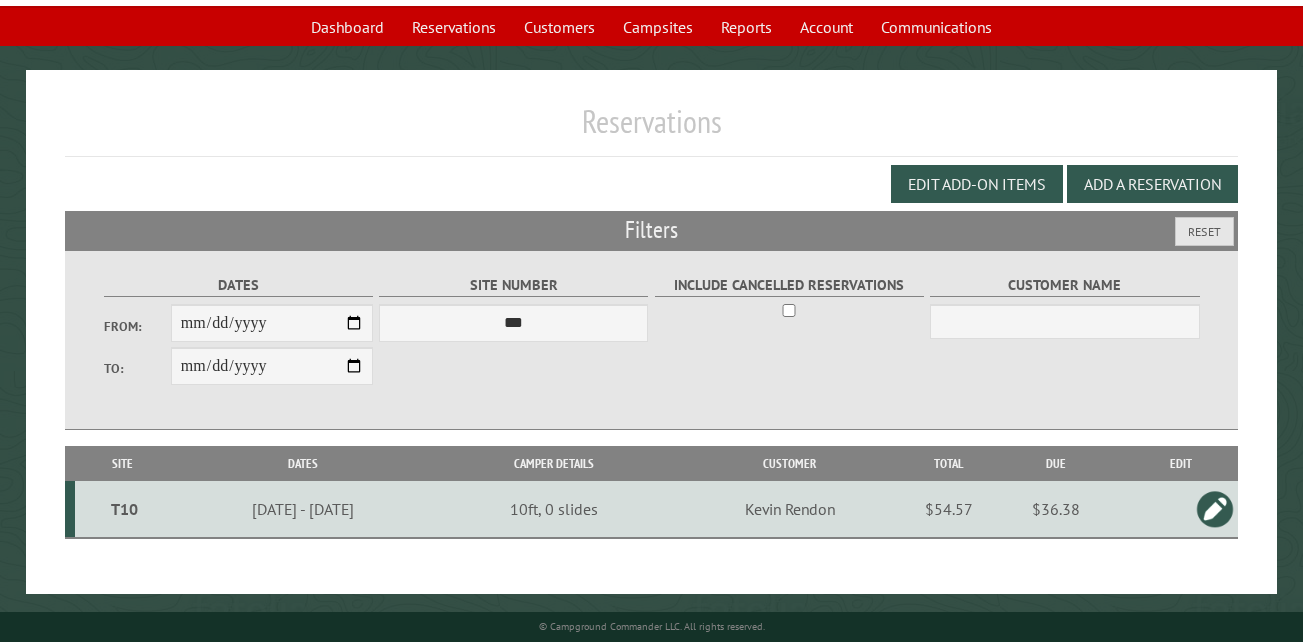 click at bounding box center (1215, 509) 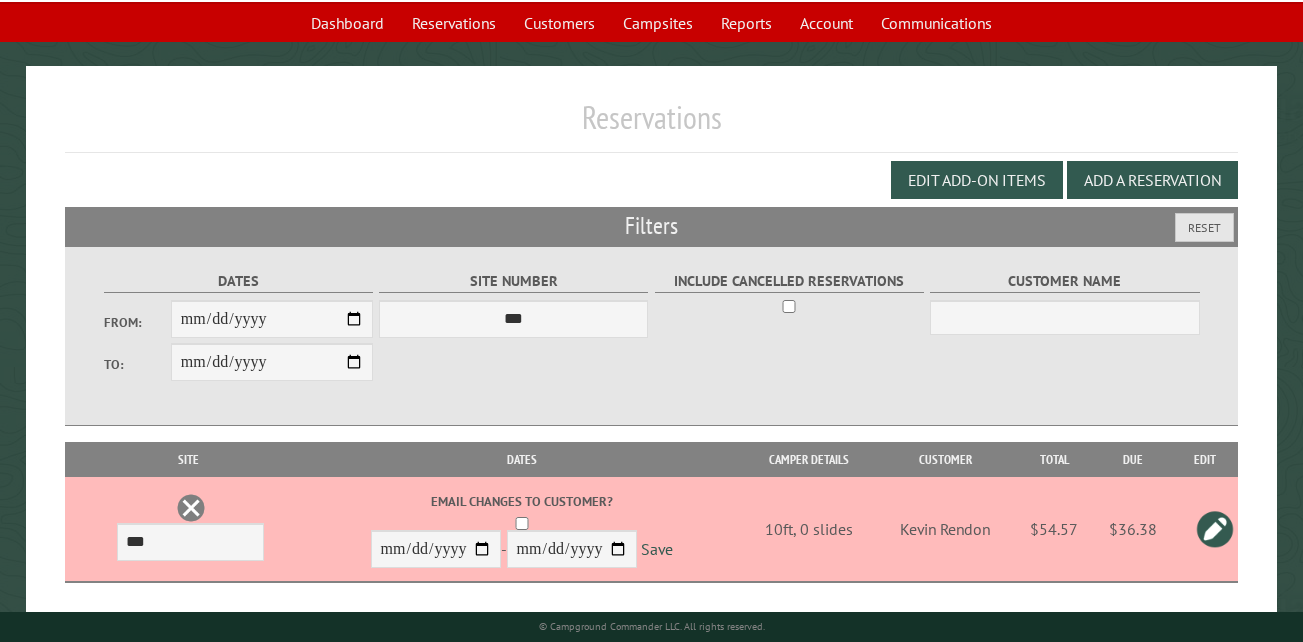 drag, startPoint x: 1207, startPoint y: 532, endPoint x: 1132, endPoint y: 527, distance: 75.16648 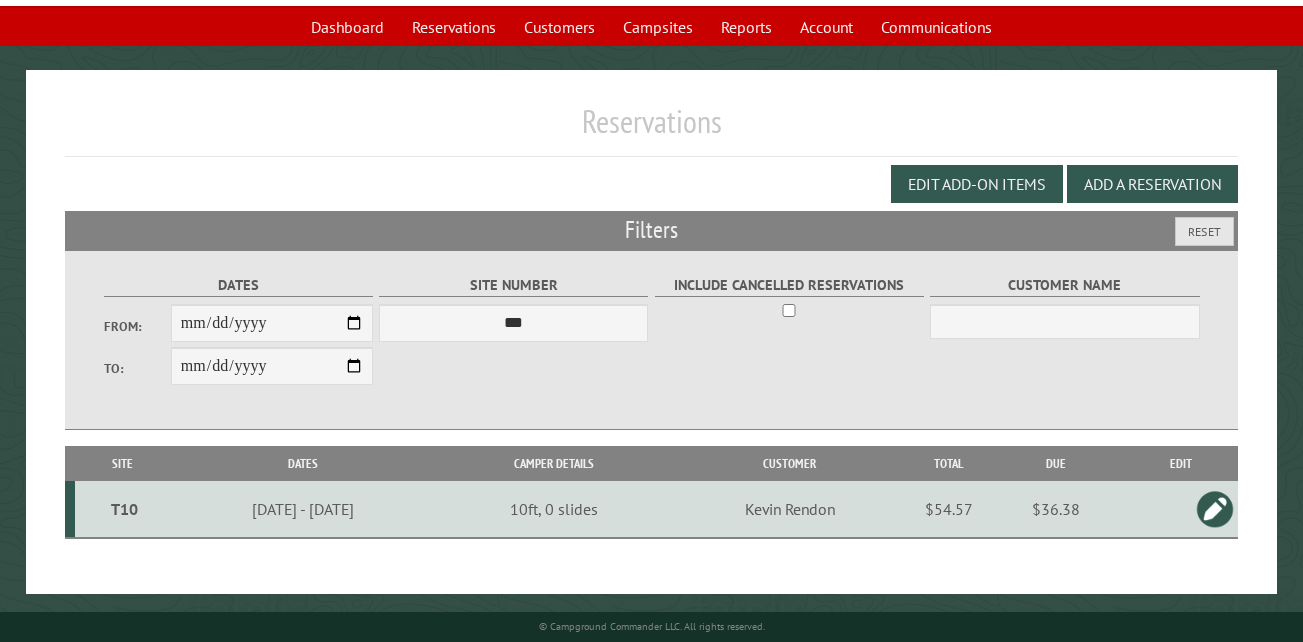 click on "T10" at bounding box center [124, 509] 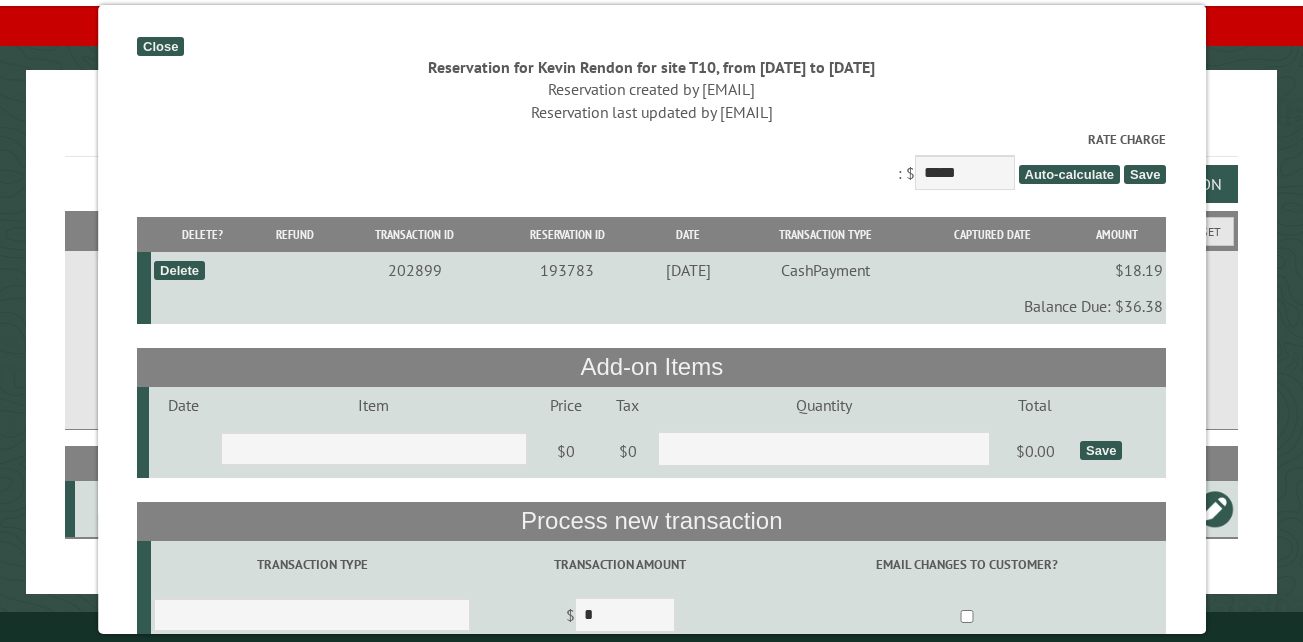 click on "Close" at bounding box center (160, 46) 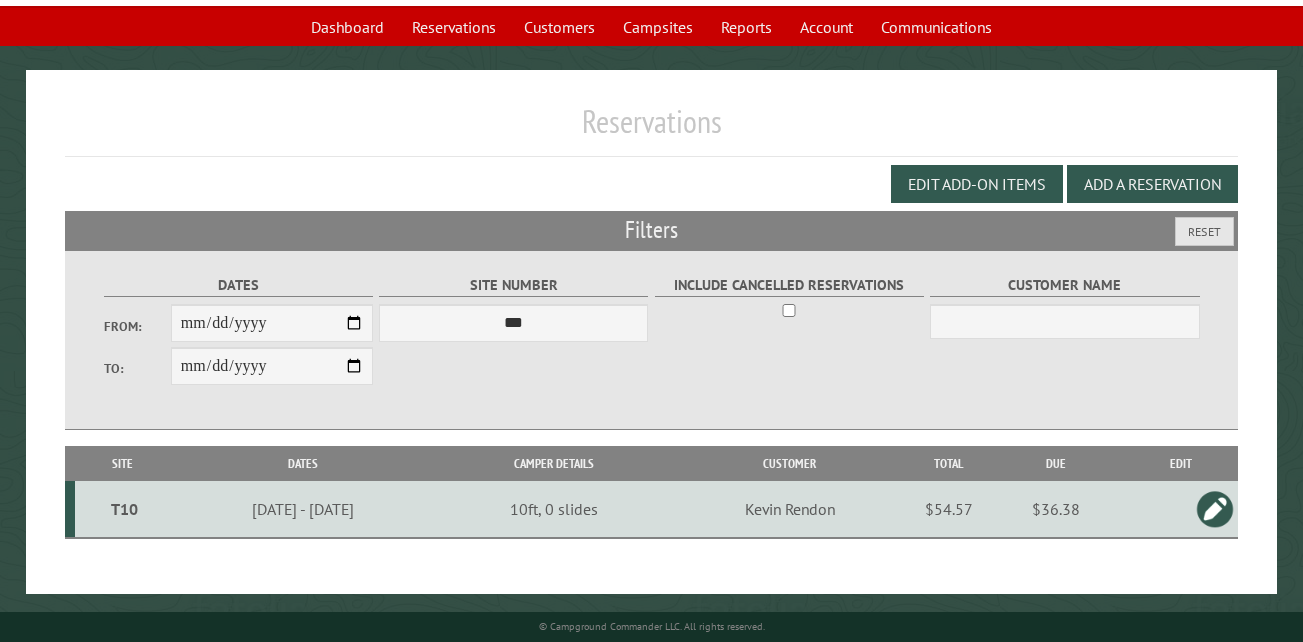 click at bounding box center [1215, 509] 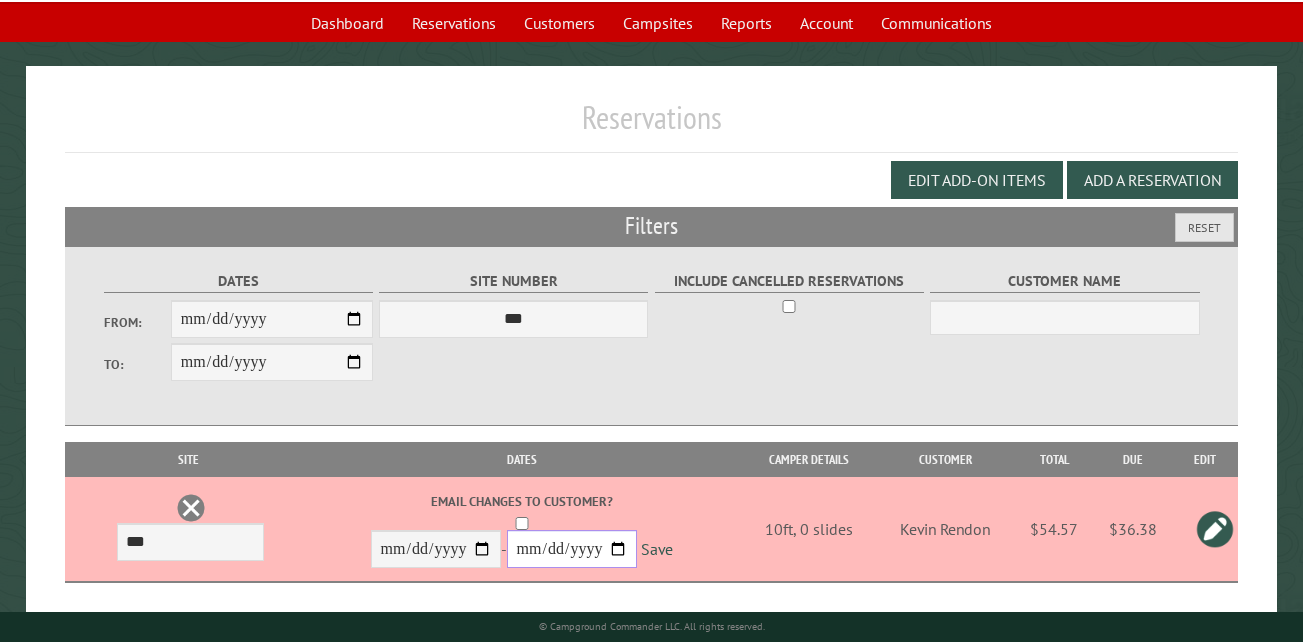click on "**********" at bounding box center (572, 549) 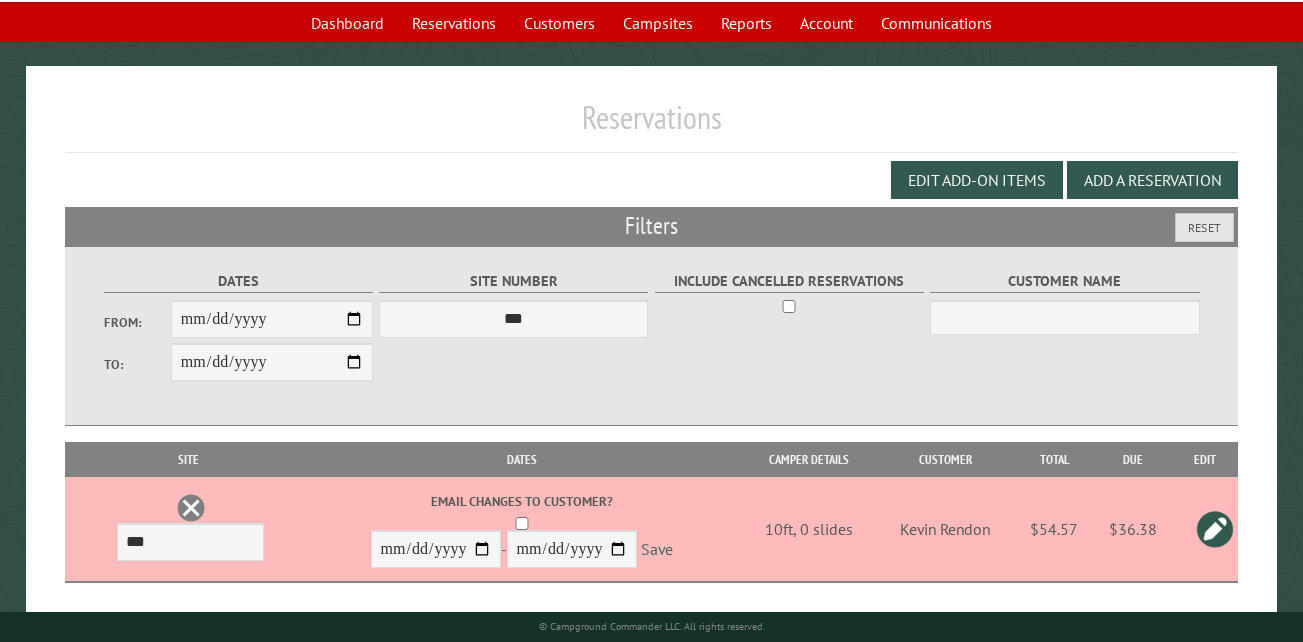 click on "Save" at bounding box center (657, 550) 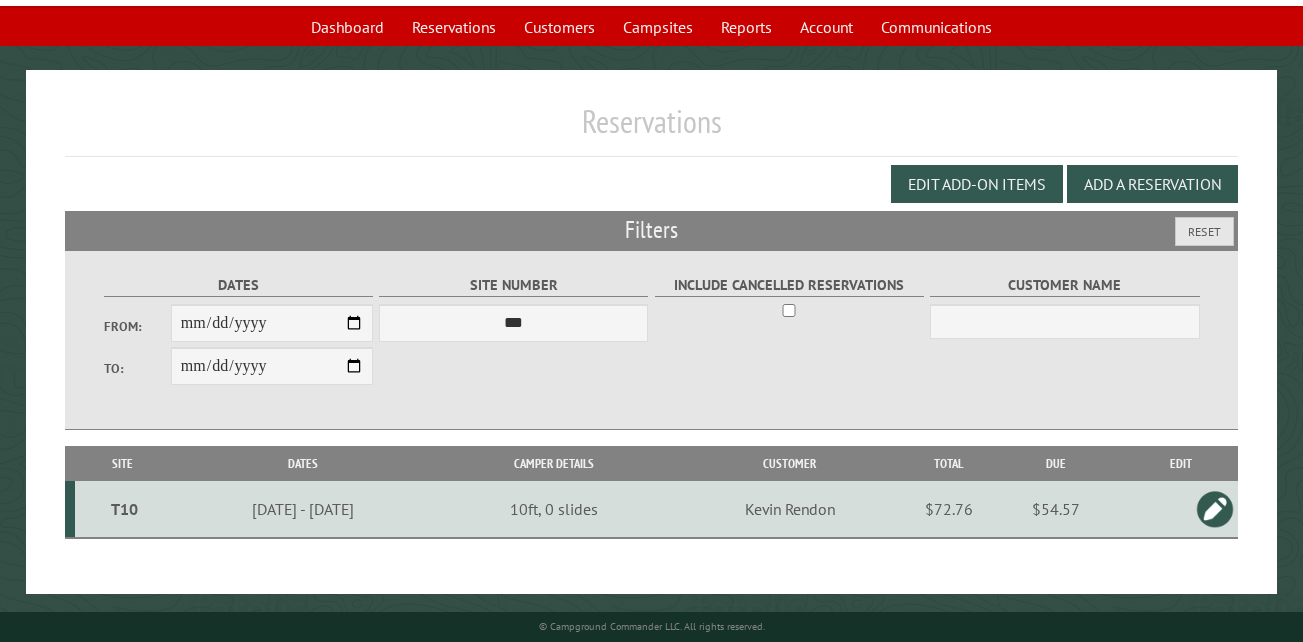 click on "T10" at bounding box center [124, 509] 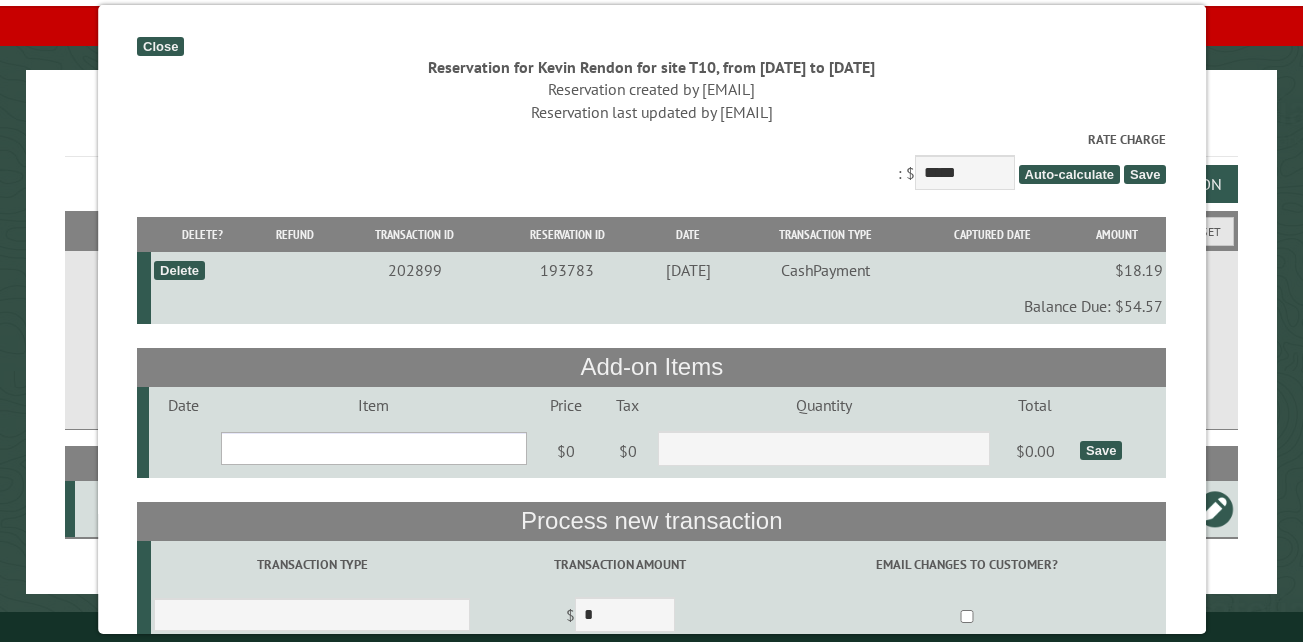 click on "**********" at bounding box center (373, 448) 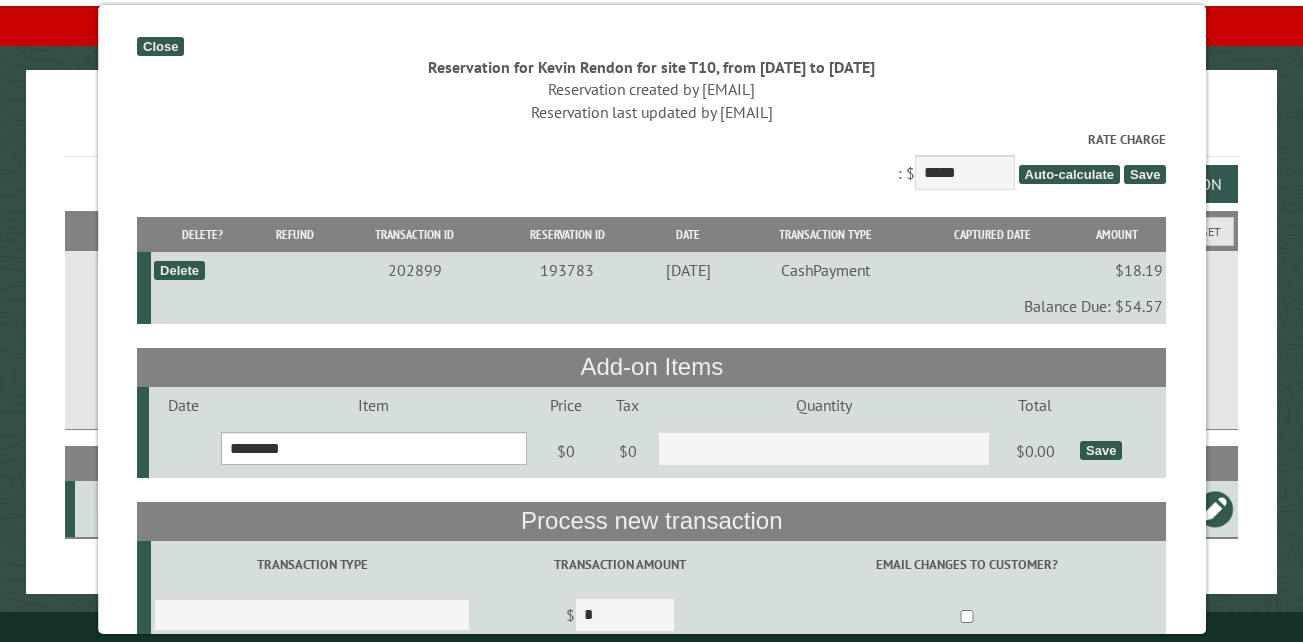 click on "**********" at bounding box center [373, 448] 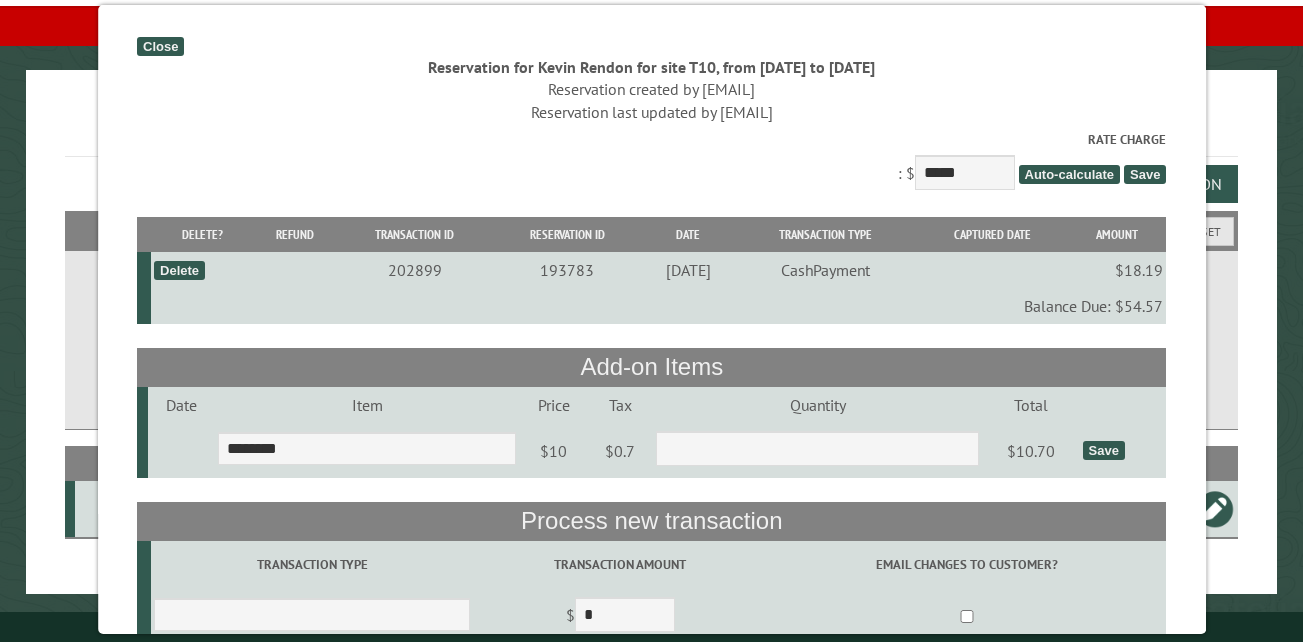 click on "Save" at bounding box center [1103, 450] 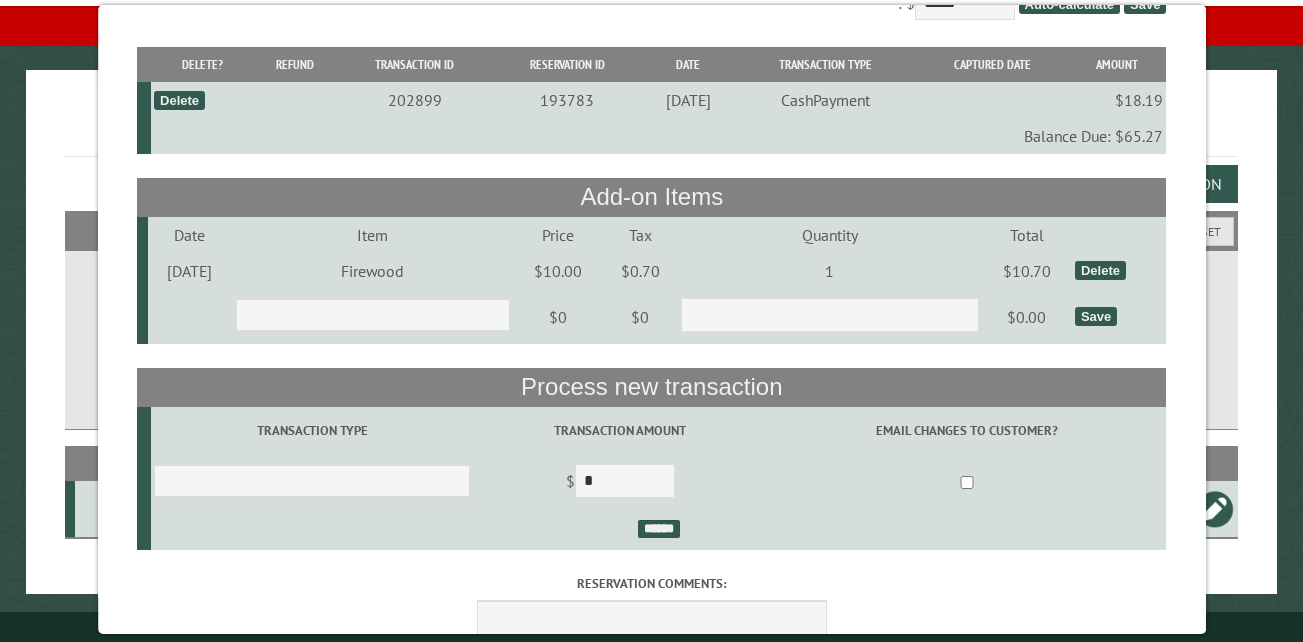 scroll, scrollTop: 200, scrollLeft: 0, axis: vertical 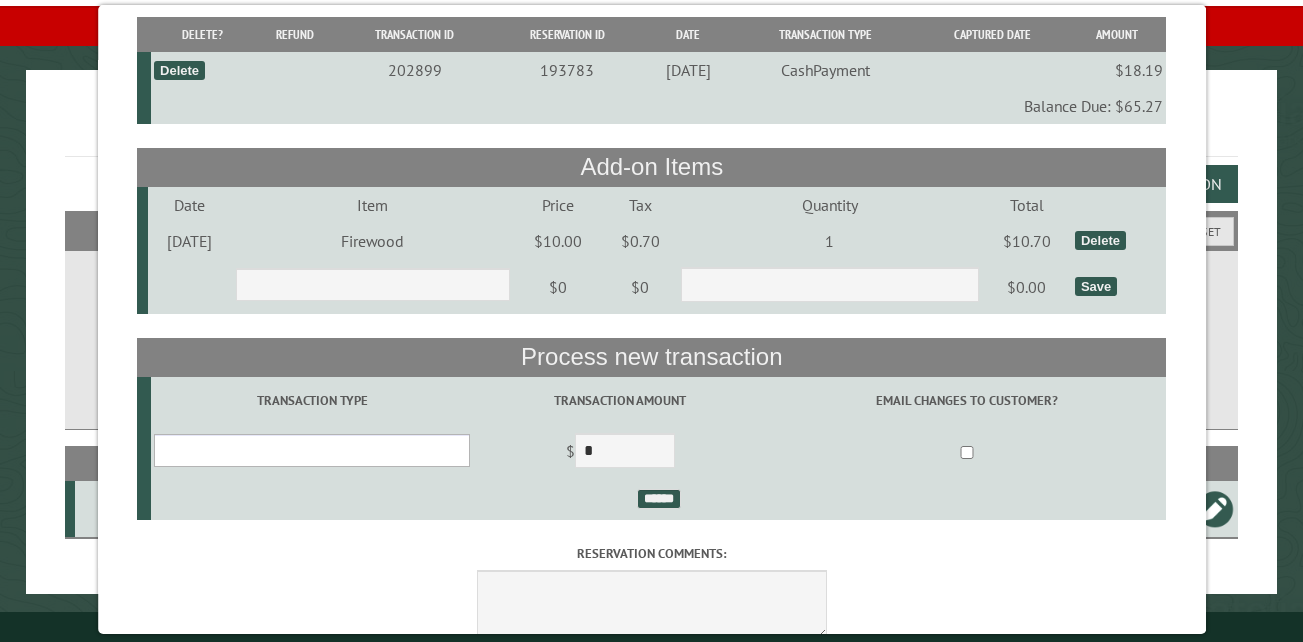 click on "**********" at bounding box center [312, 450] 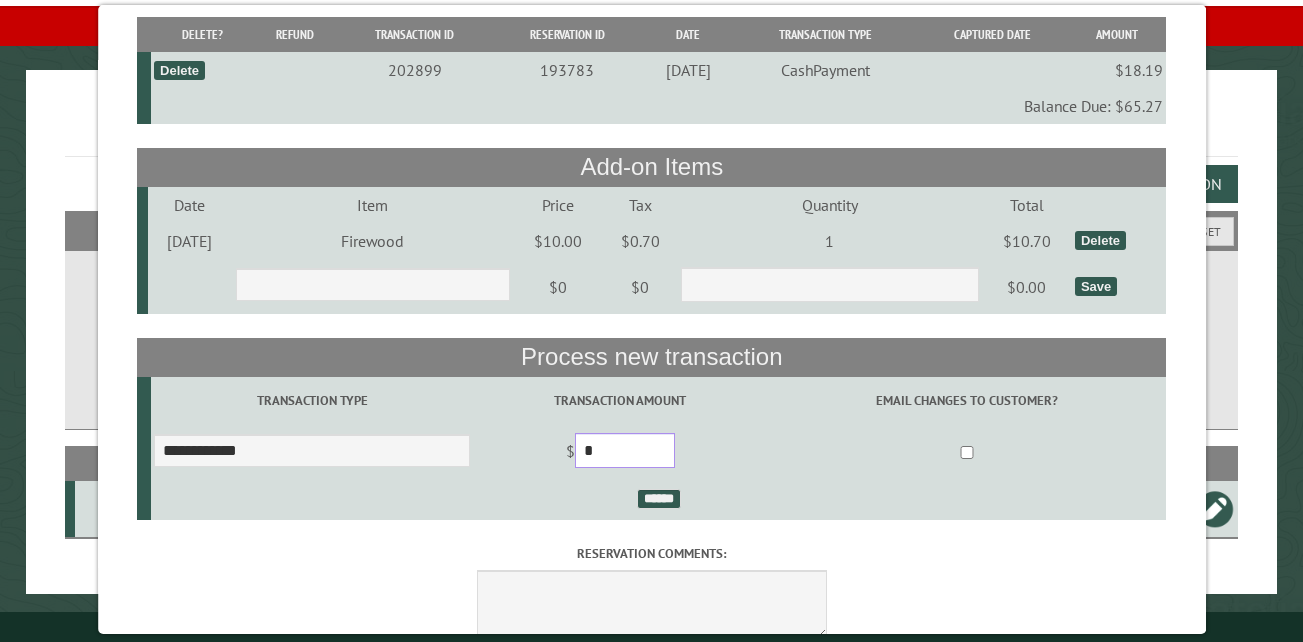 click on "*" at bounding box center (625, 450) 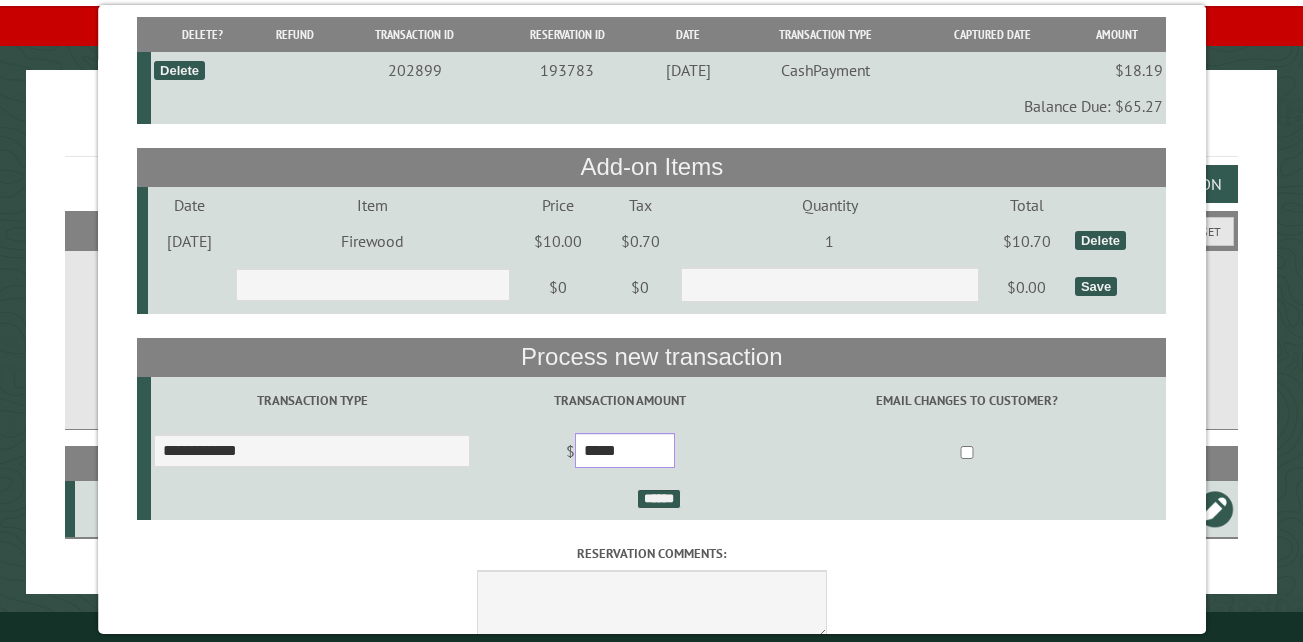 type on "*****" 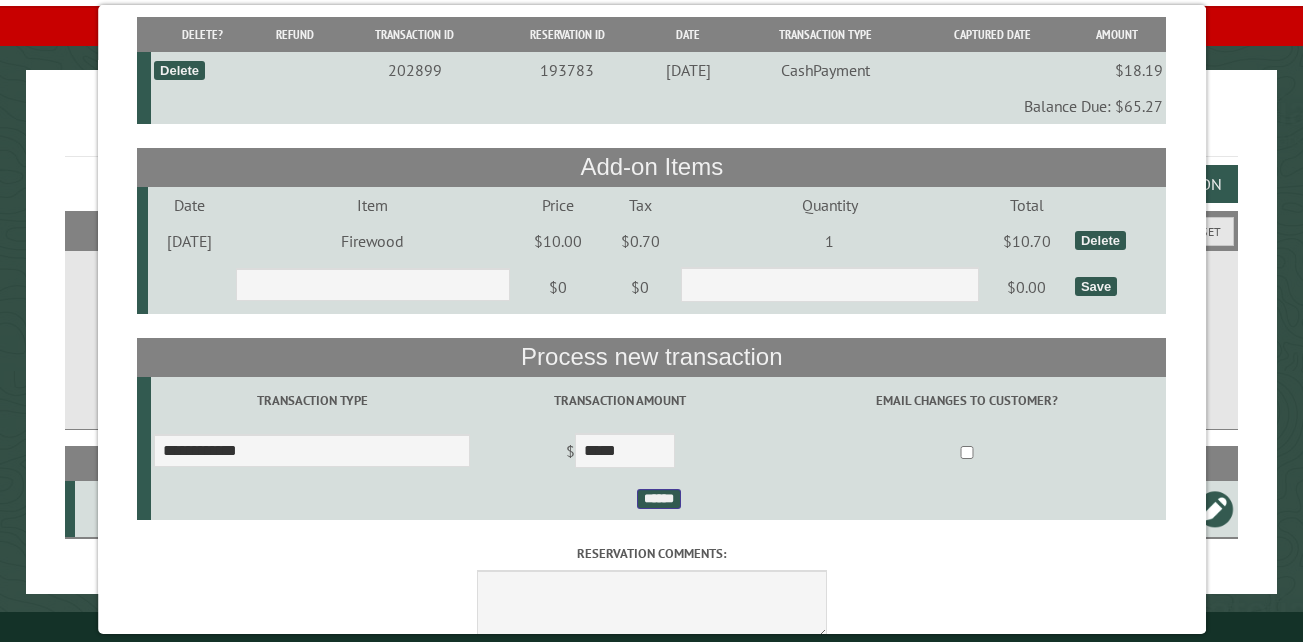 click on "******" at bounding box center (658, 499) 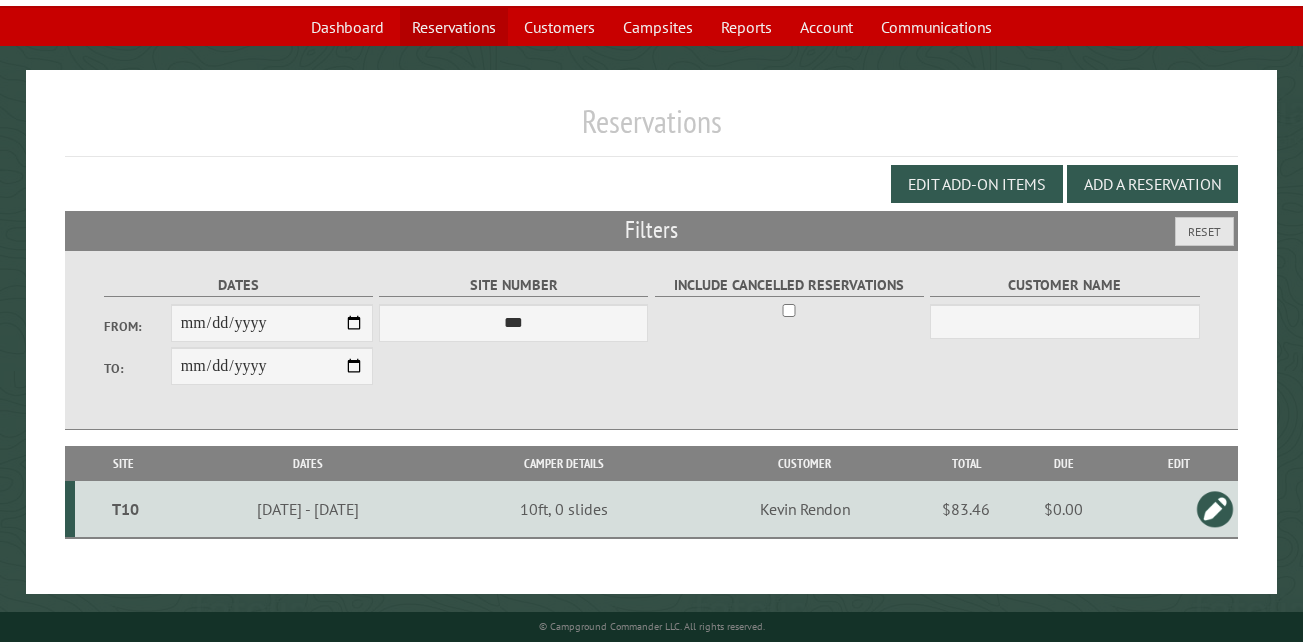 click on "Reservations" at bounding box center [454, 27] 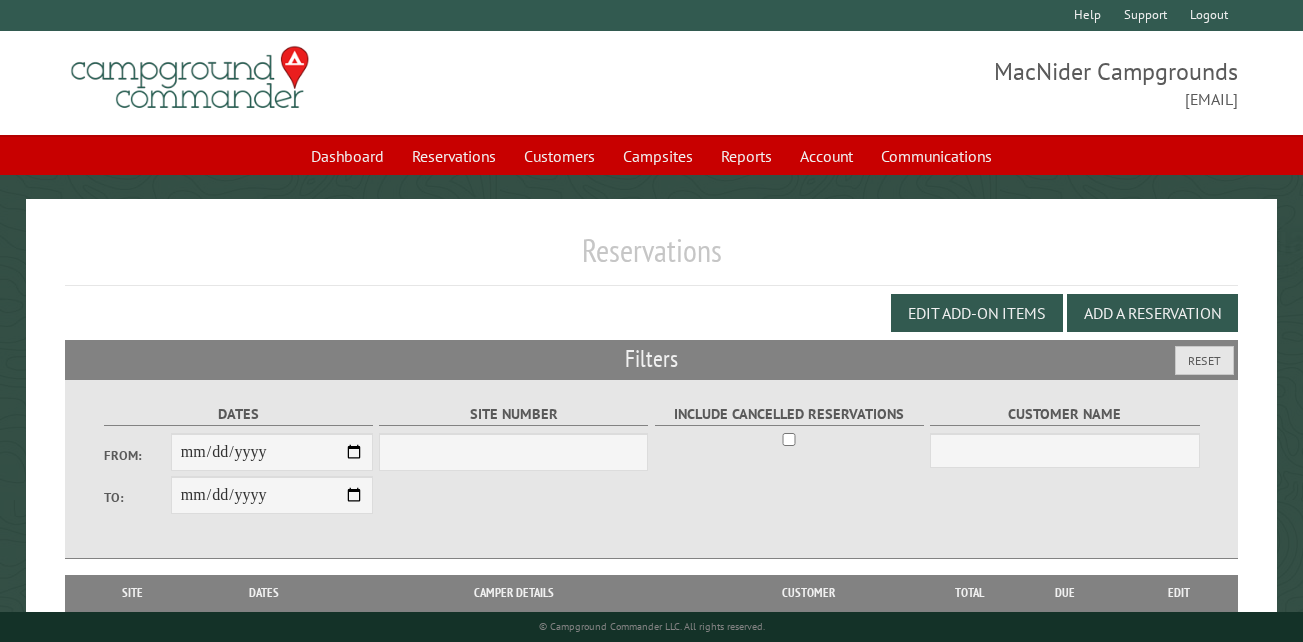 scroll, scrollTop: 0, scrollLeft: 0, axis: both 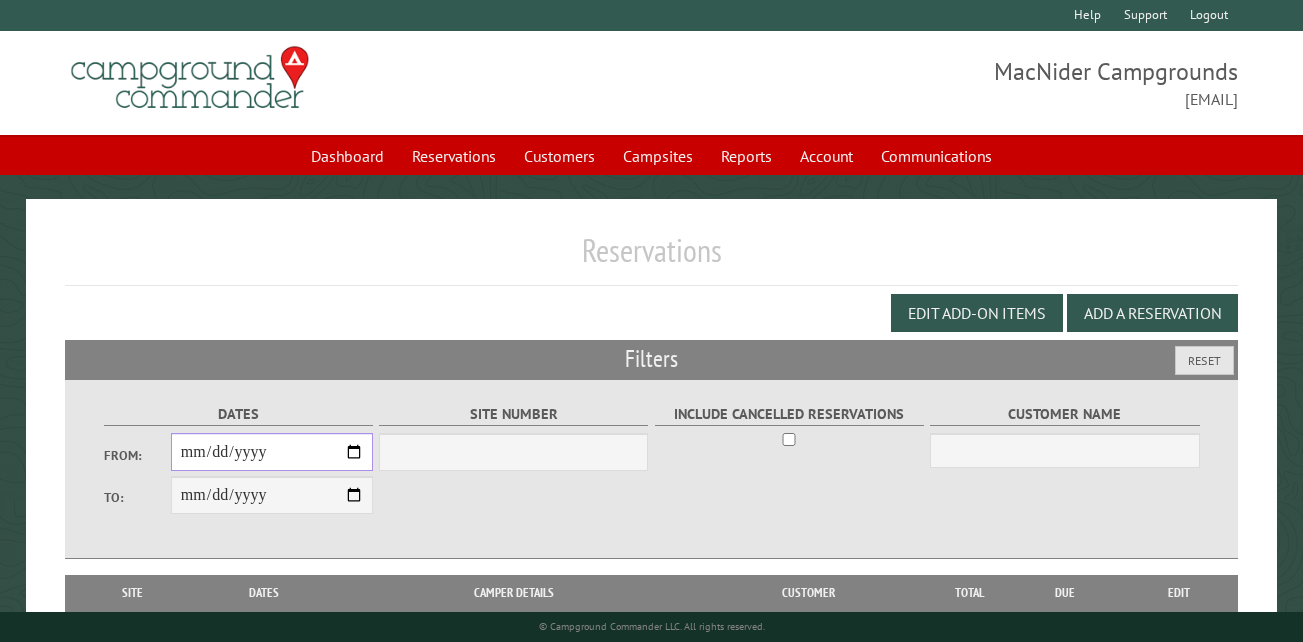click on "From:" at bounding box center (272, 452) 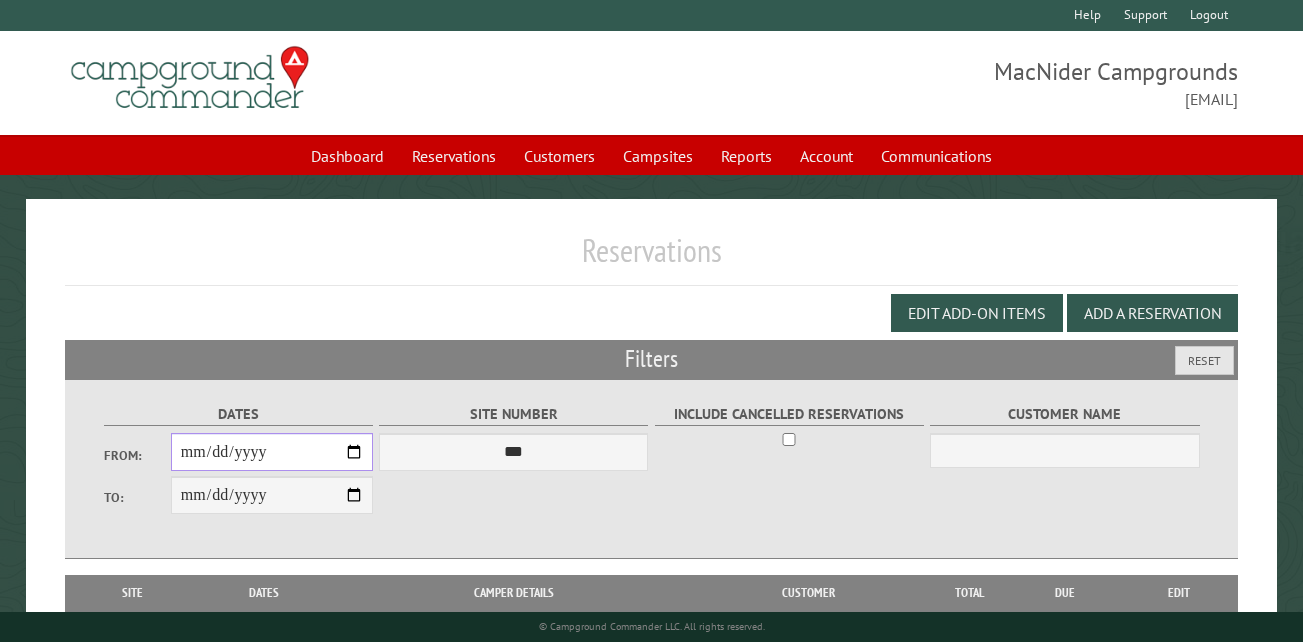 type on "**********" 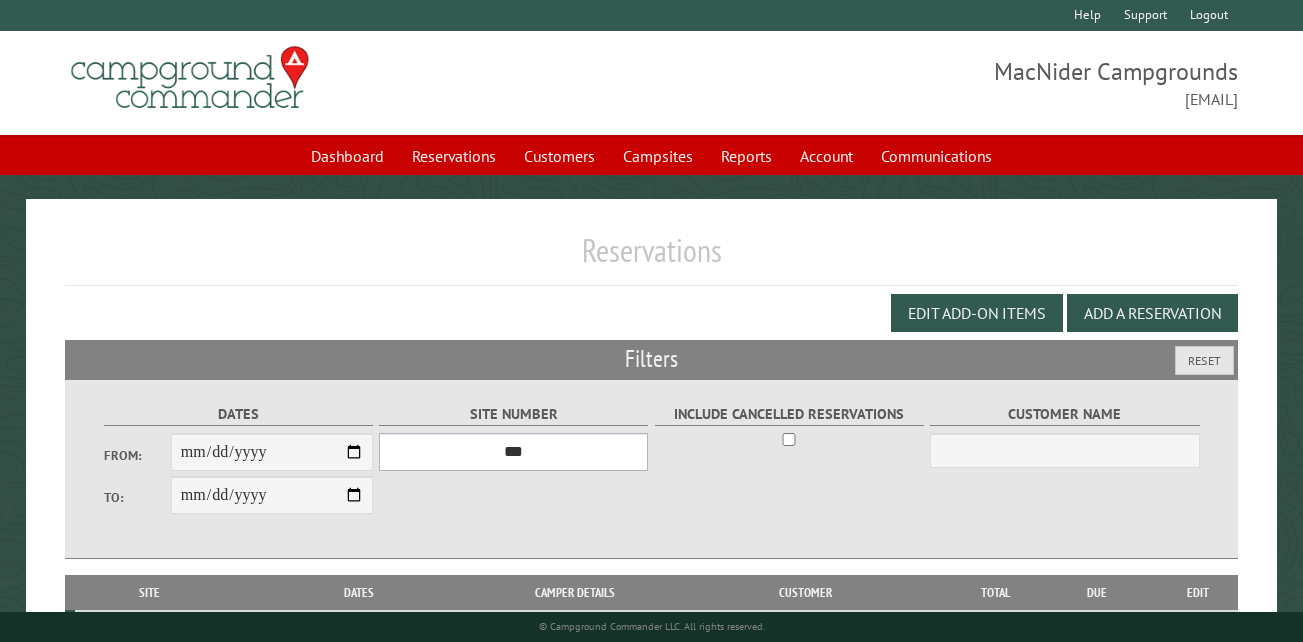 click on "*** ** ** ** ** ** ** ** ** ** *** *** *** *** ** ** ** ** ** ** ** ** ** *** *** ** ** ** ** ** ** ********* ** ** ** ** ** ** ** ** ** *** *** *** *** *** *** ** ** ** ** ** ** ** ** ** *** *** *** *** *** *** ** ** ** ** ** ** ** ** ** ** ** ** ** ** ** ** ** ** ** ** ** ** ** ** *** *** *** *** *** ***" at bounding box center (513, 452) 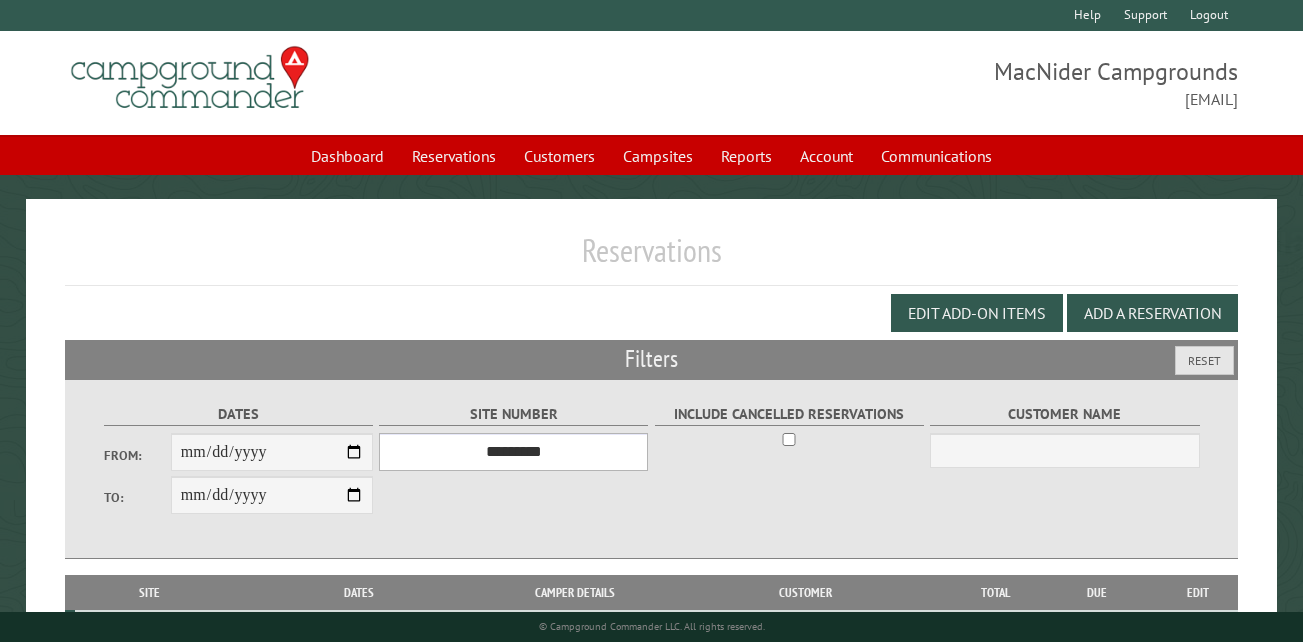 click on "*** ** ** ** ** ** ** ** ** ** *** *** *** *** ** ** ** ** ** ** ** ** ** *** *** ** ** ** ** ** ** ********* ** ** ** ** ** ** ** ** ** *** *** *** *** *** *** ** ** ** ** ** ** ** ** ** *** *** *** *** *** *** ** ** ** ** ** ** ** ** ** ** ** ** ** ** ** ** ** ** ** ** ** ** ** ** *** *** *** *** *** ***" at bounding box center [513, 452] 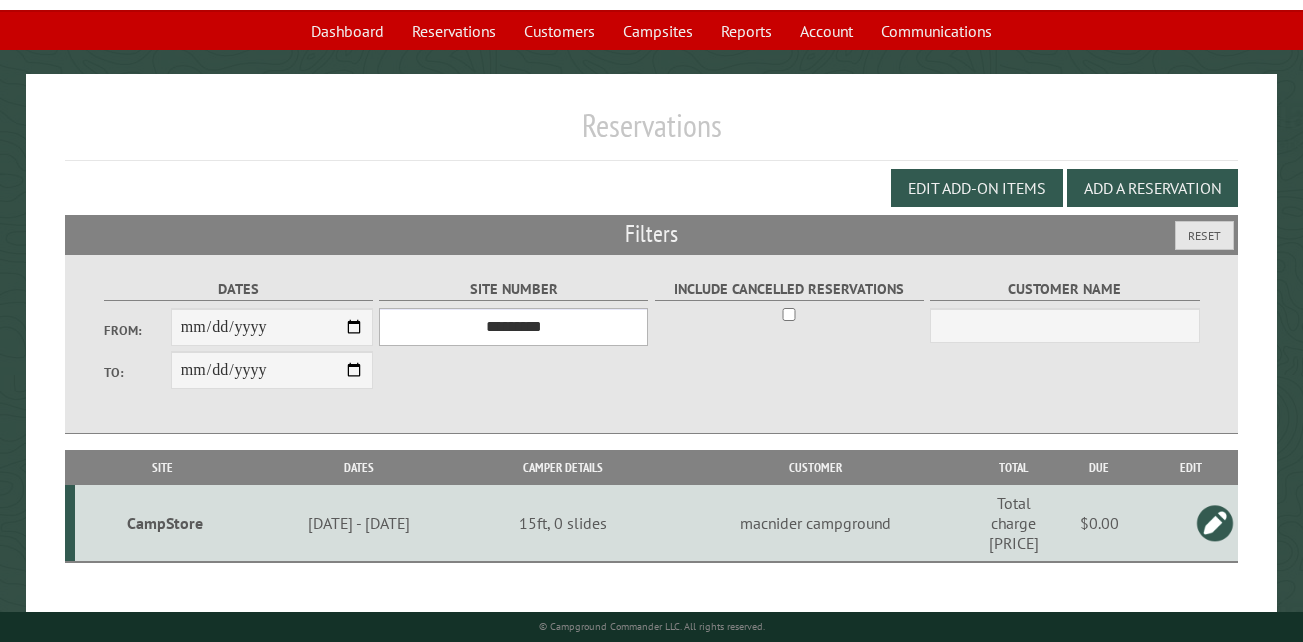 scroll, scrollTop: 133, scrollLeft: 0, axis: vertical 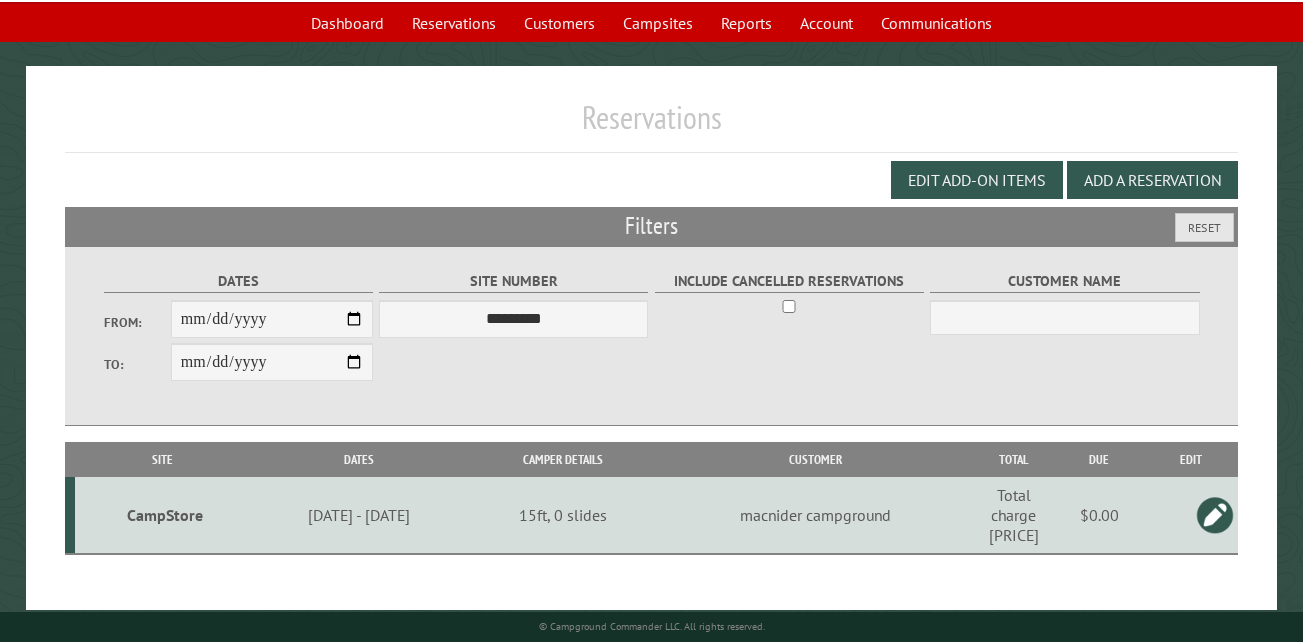 click on "CampStore" at bounding box center (165, 515) 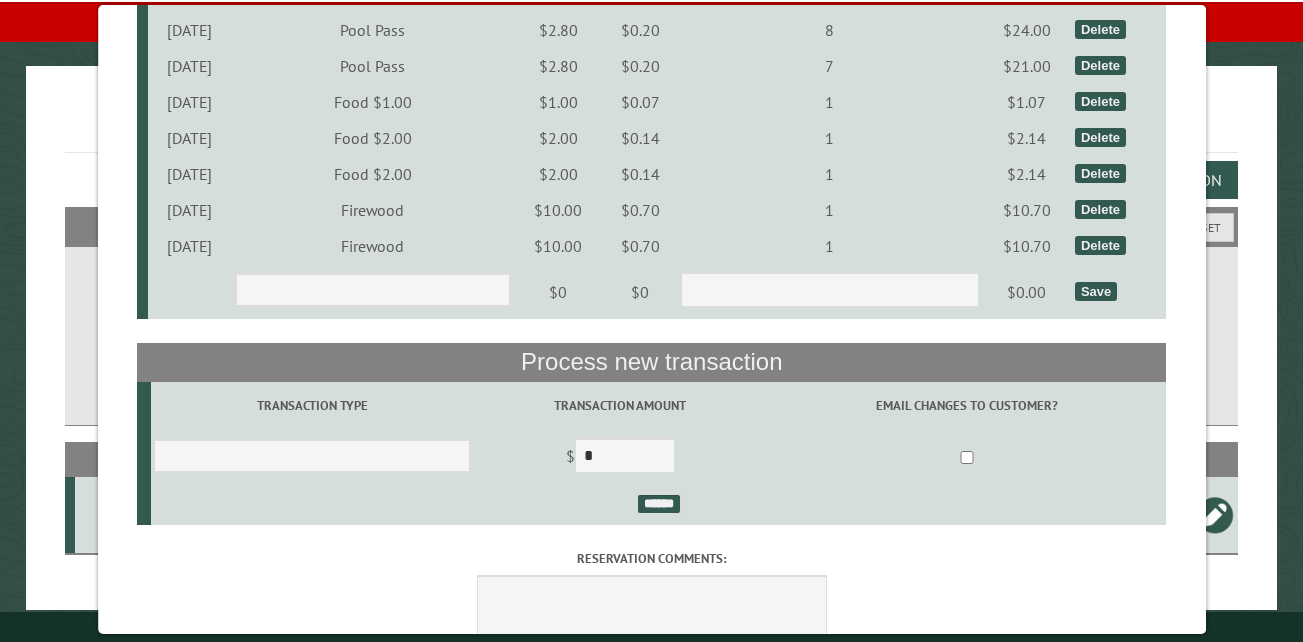 scroll, scrollTop: 1000, scrollLeft: 0, axis: vertical 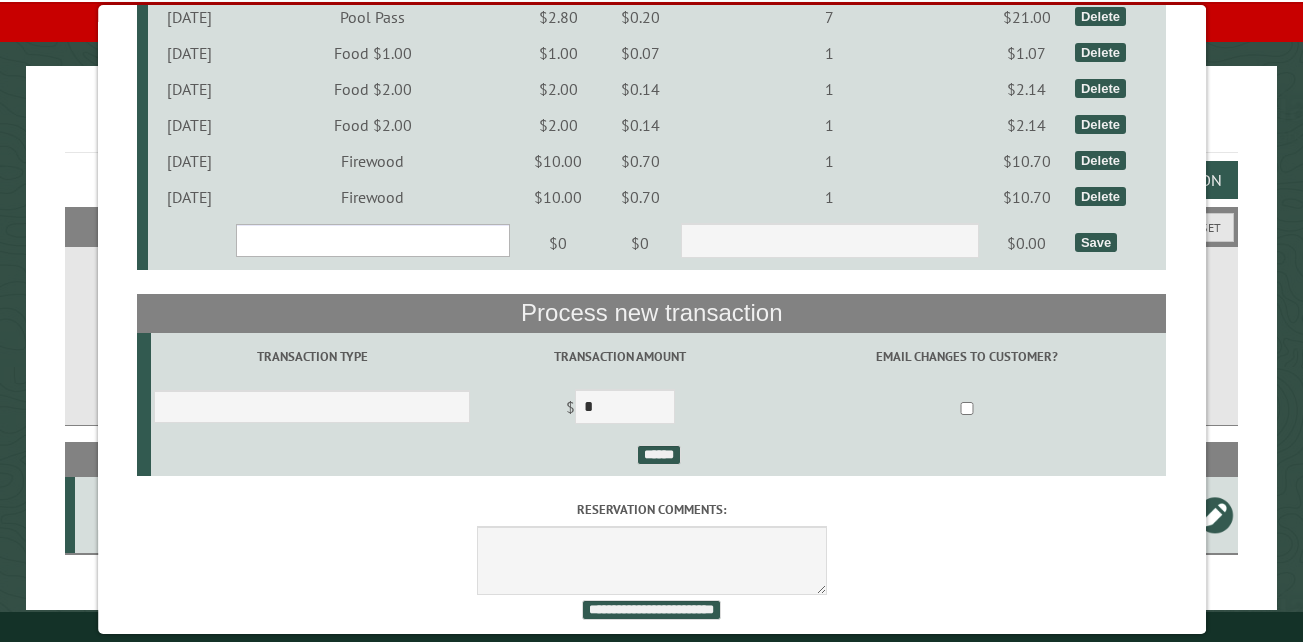 click on "**********" at bounding box center (372, 240) 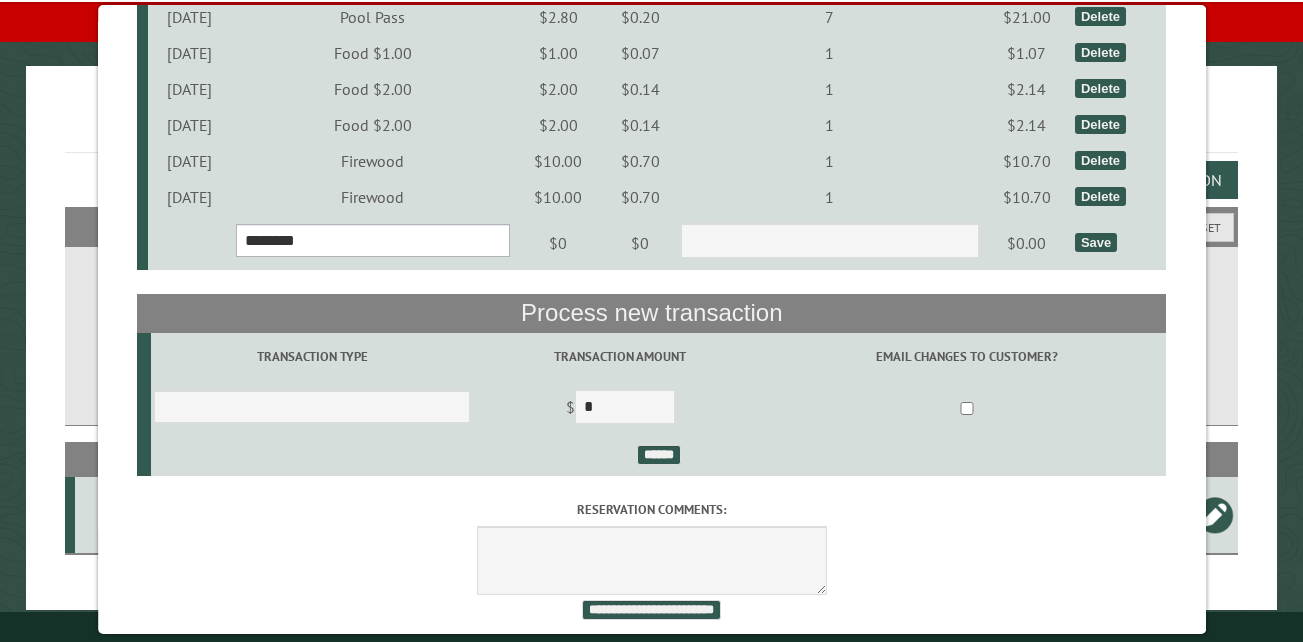 click on "**********" at bounding box center (372, 240) 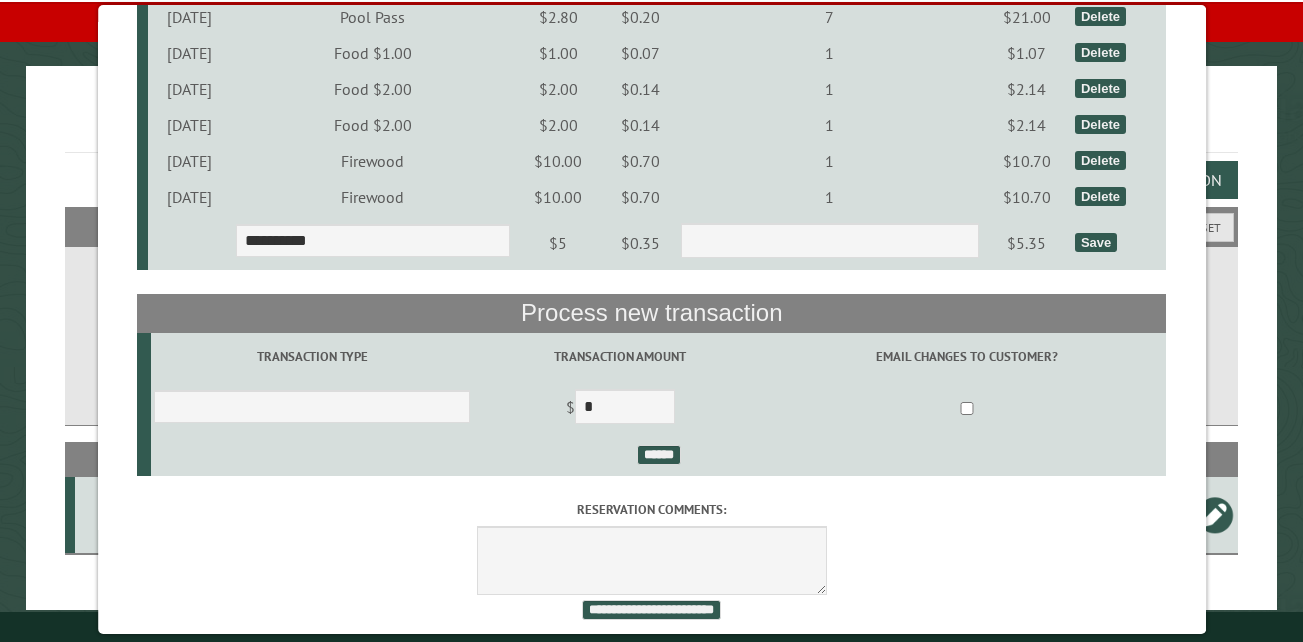 click on "Save" at bounding box center (1096, 242) 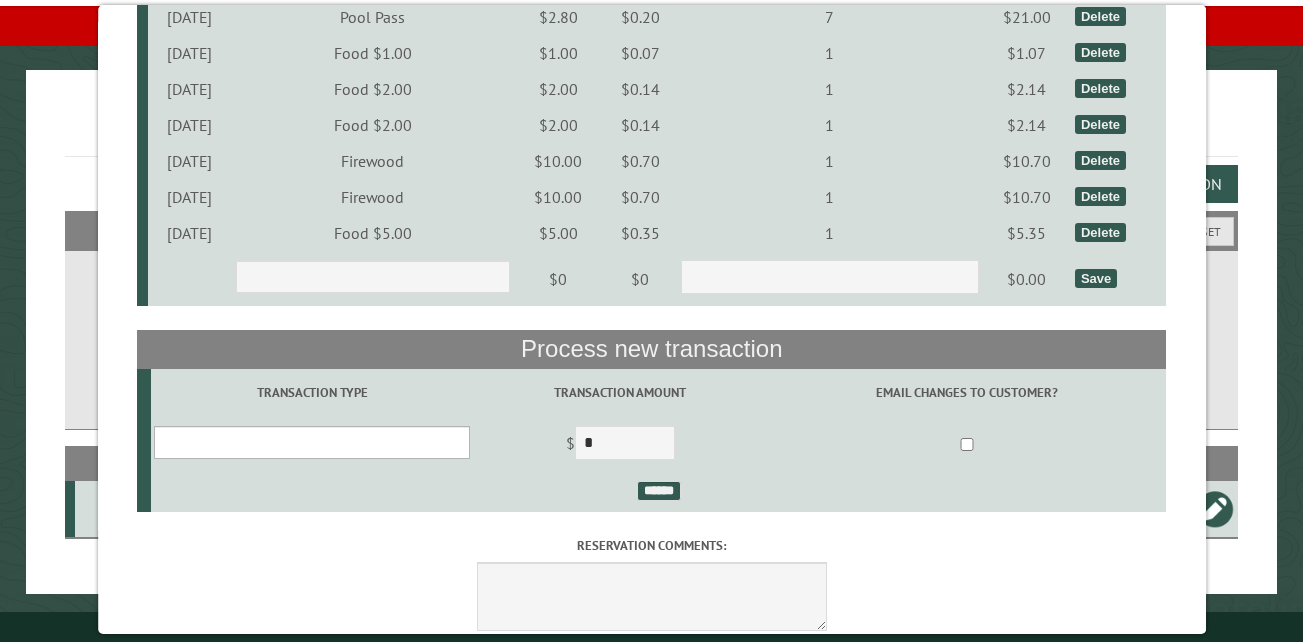 click on "**********" at bounding box center [312, 442] 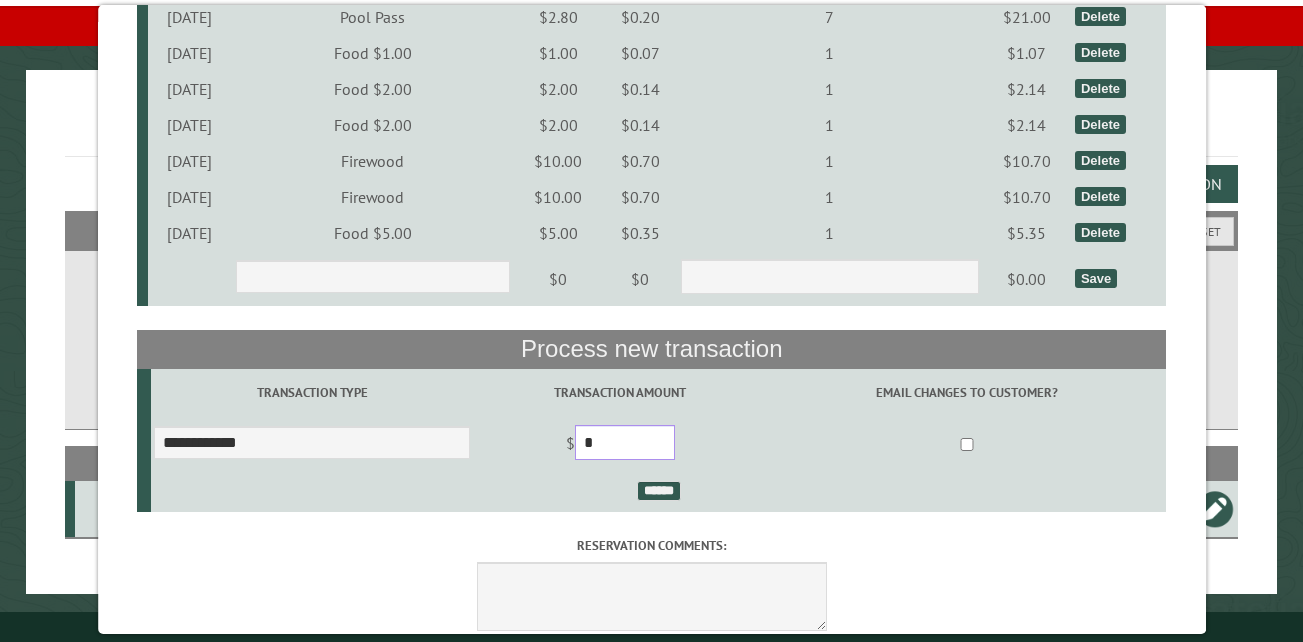 click on "*" at bounding box center (625, 442) 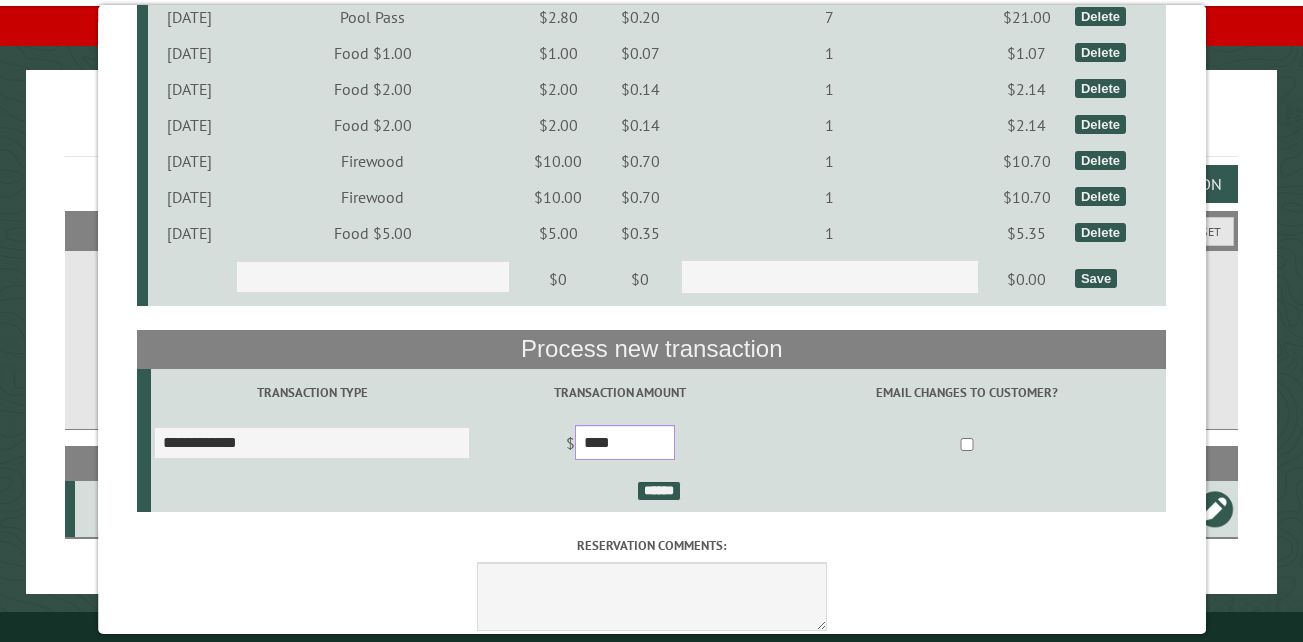 type on "****" 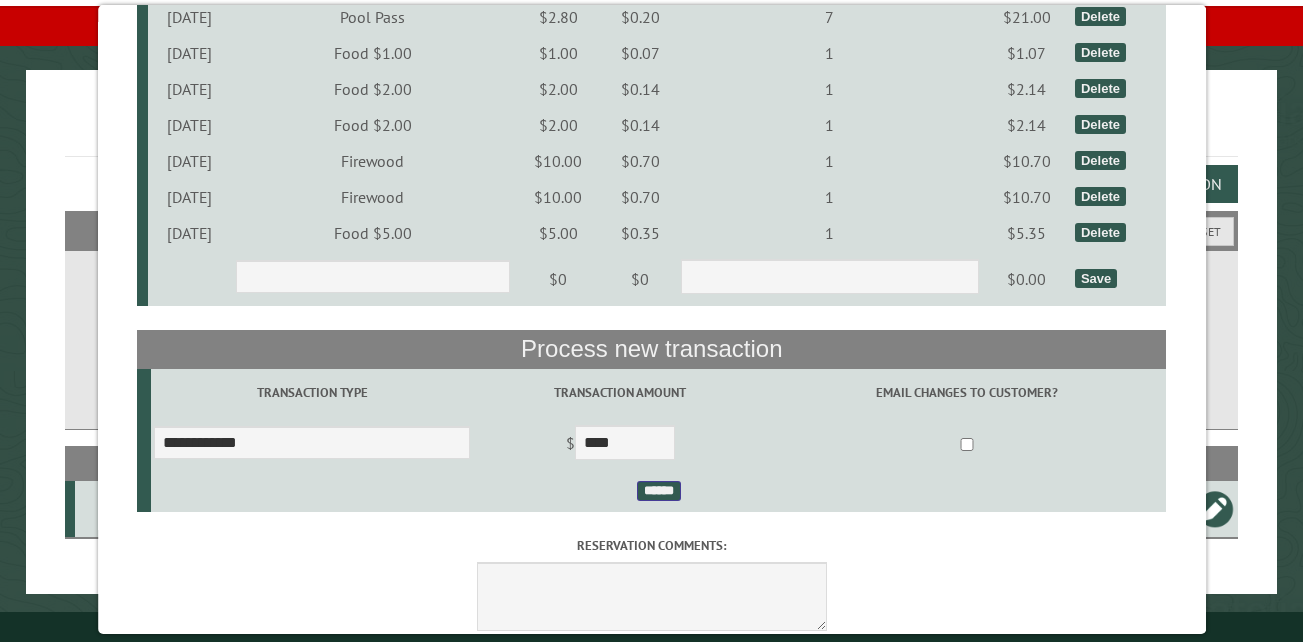 click on "******" at bounding box center [658, 491] 